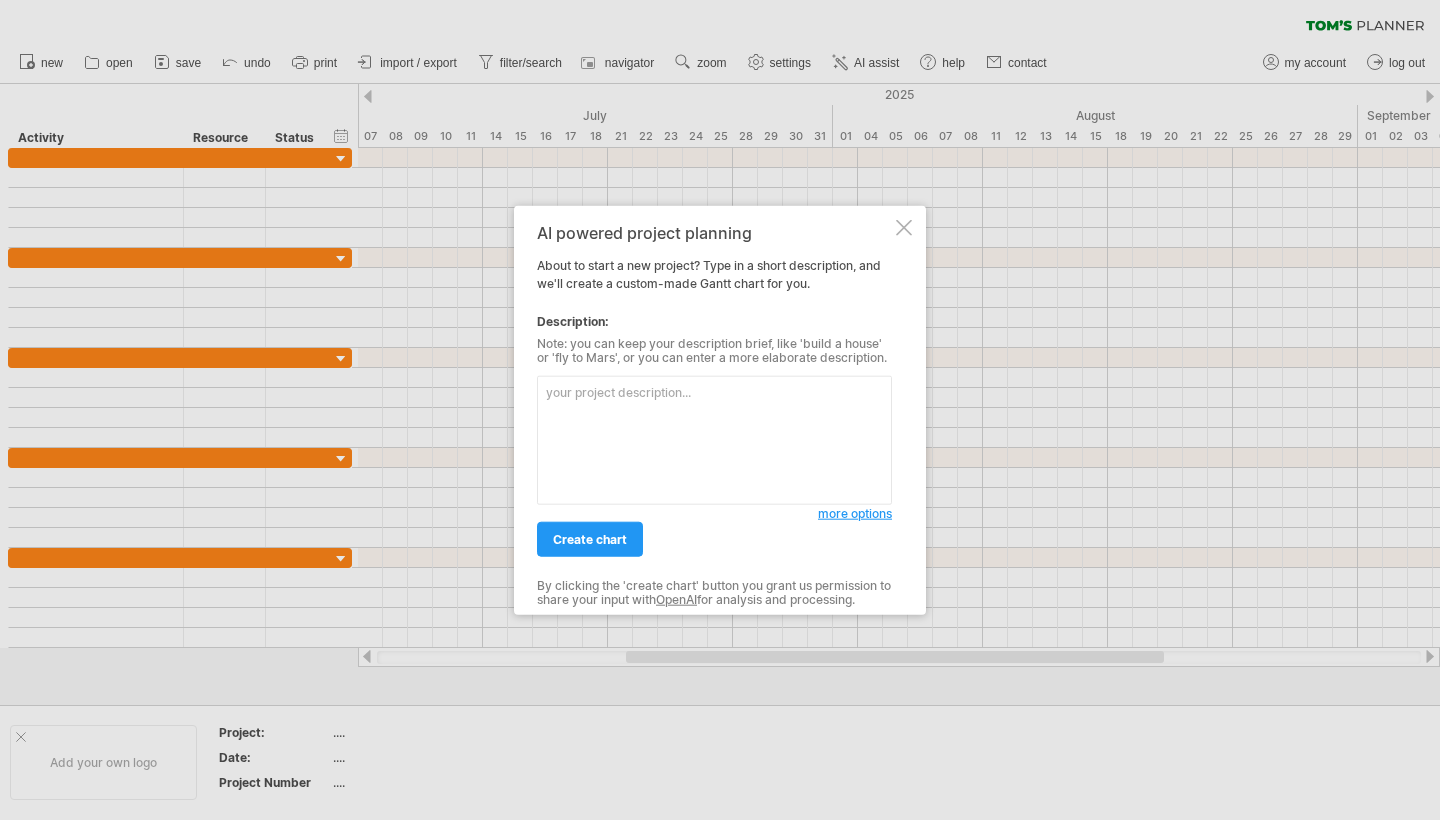 scroll, scrollTop: 0, scrollLeft: 0, axis: both 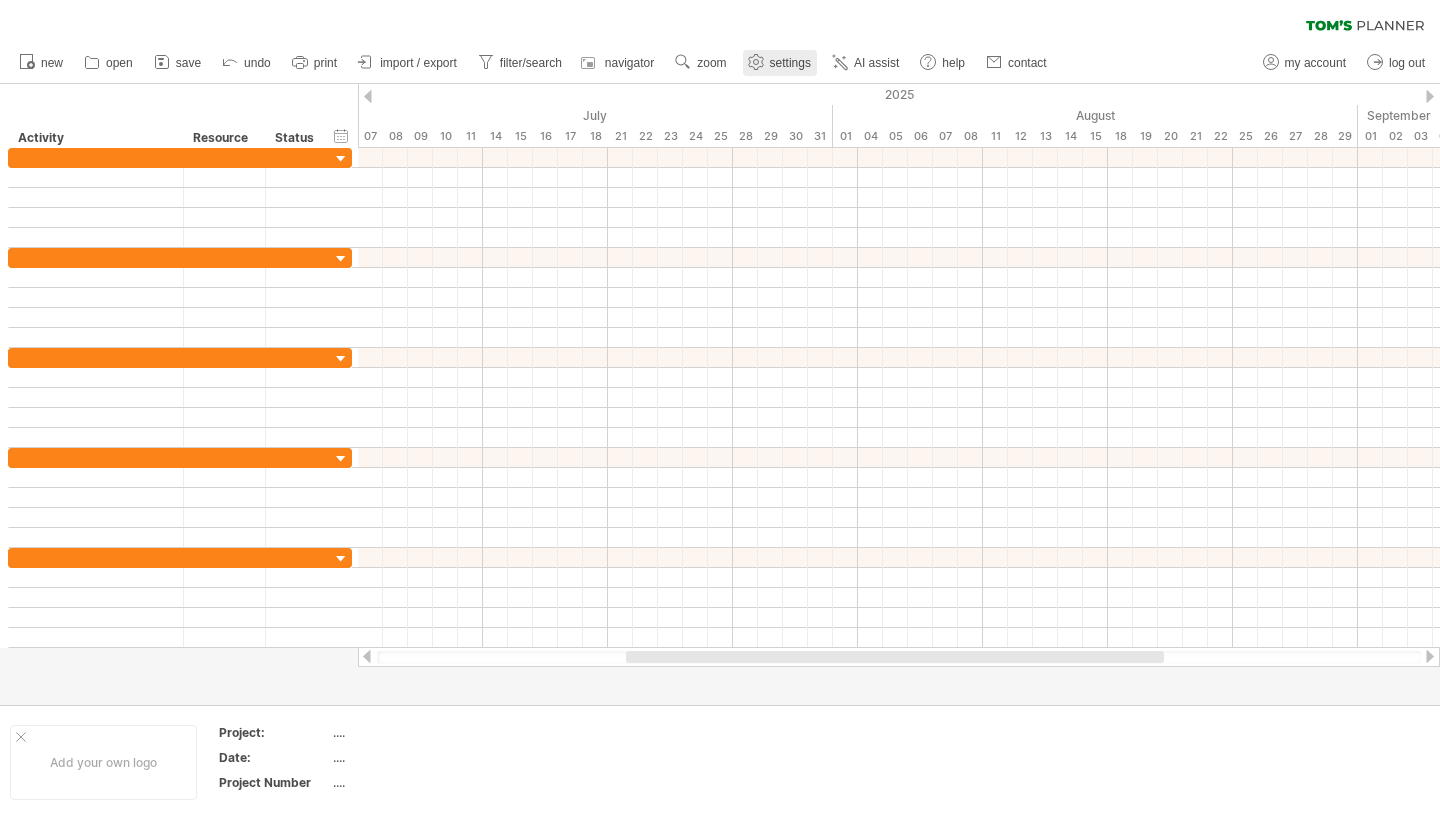 click at bounding box center [755, 62] 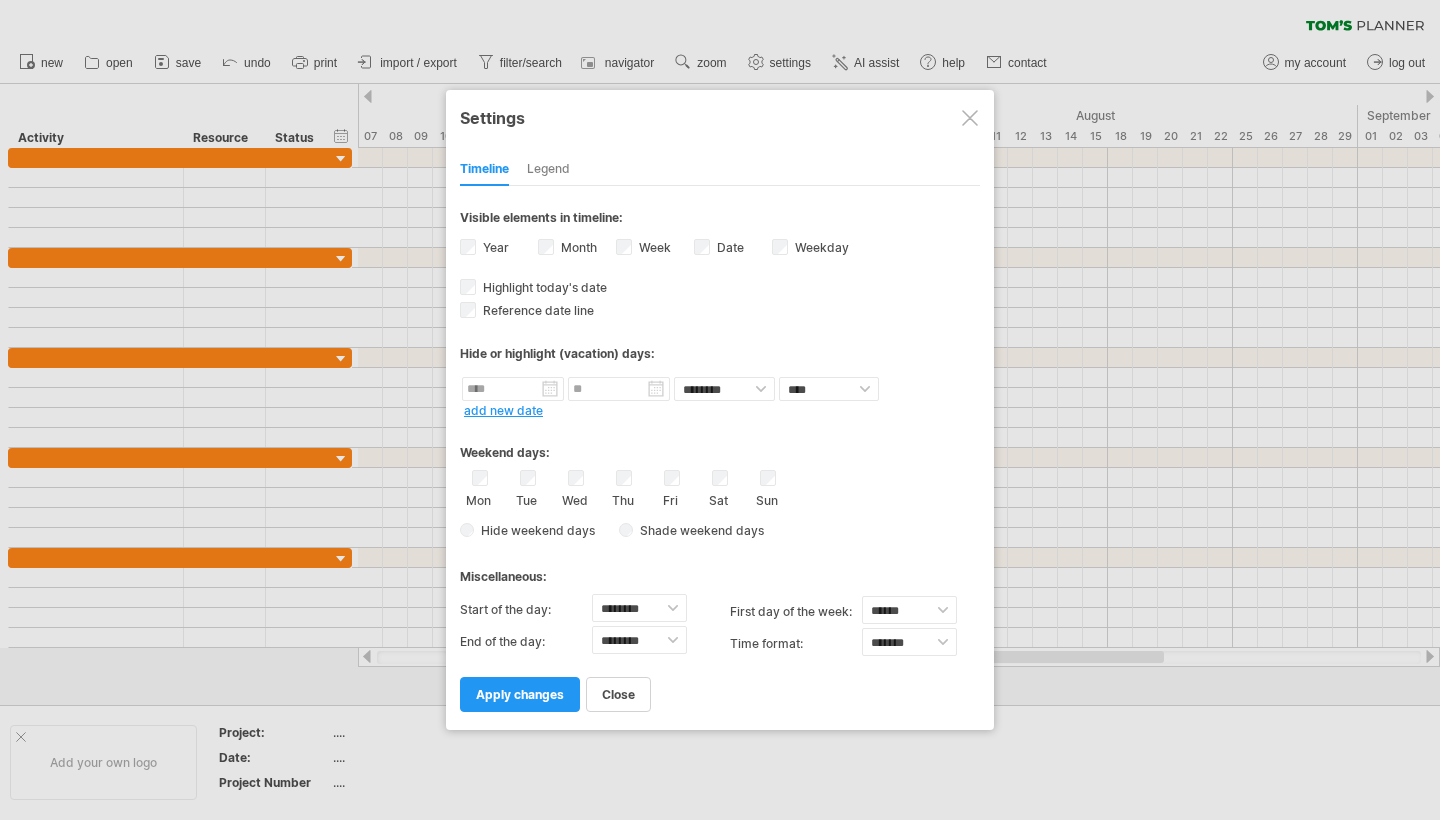 click on "Date
visibility of date
Currently there is not enough space horizontally to display the dates in the timeline. However if you zoom in on your schedule the dates will be displayed when possible." at bounding box center [728, 247] 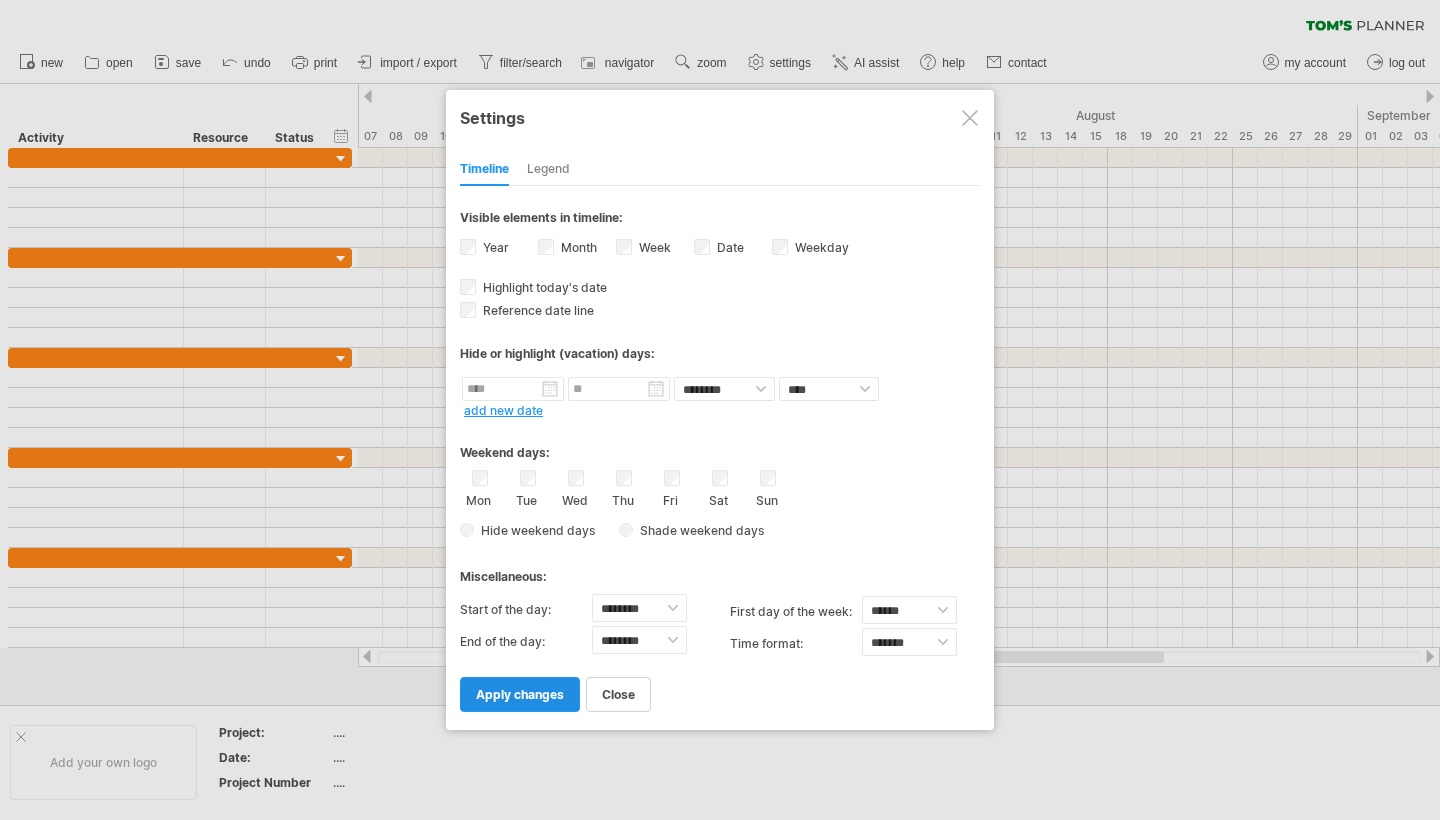 click on "apply changes" at bounding box center (520, 694) 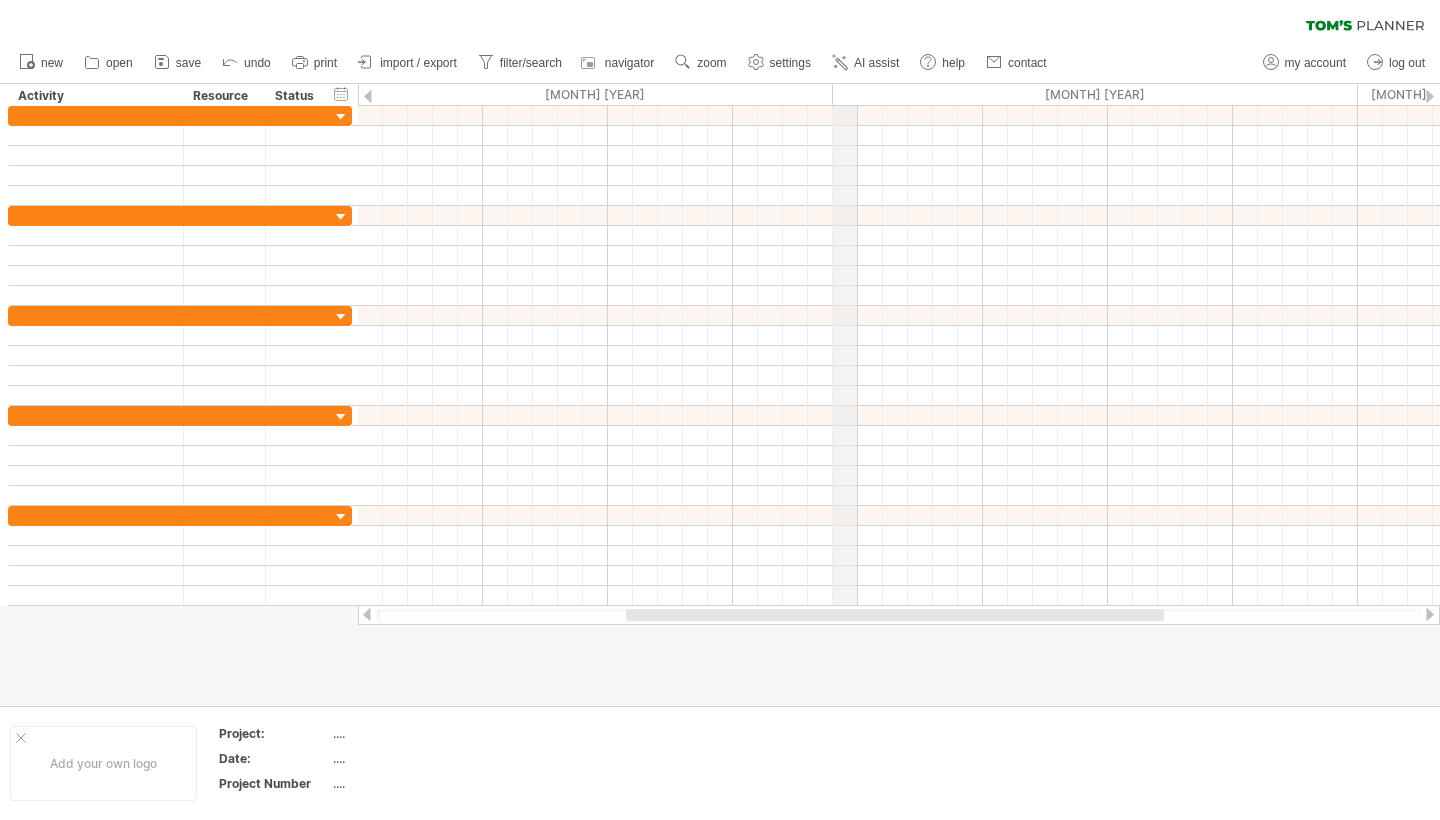click on "[MONTH] [YEAR]" at bounding box center (1095, 94) 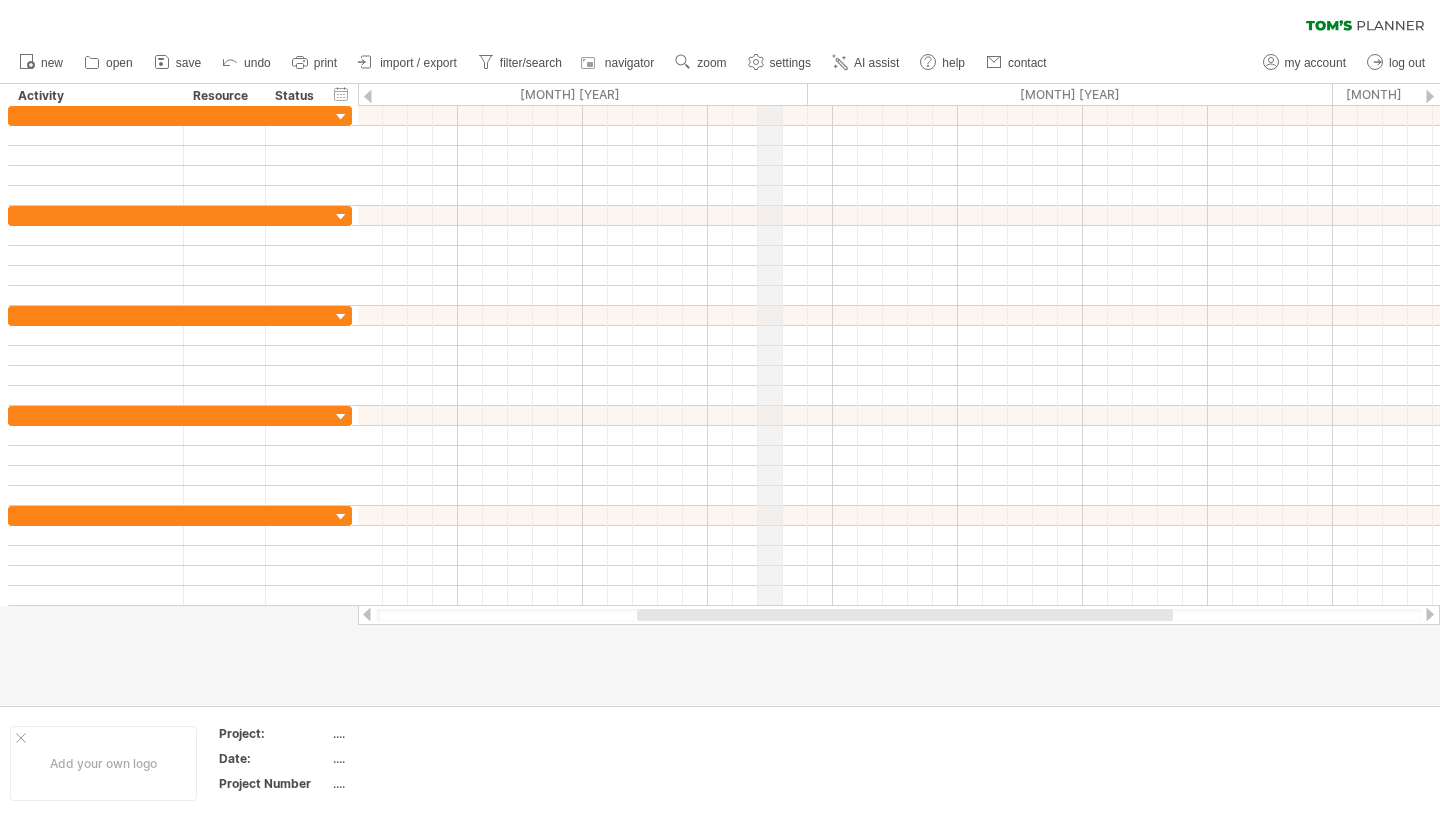 drag, startPoint x: 814, startPoint y: 90, endPoint x: 755, endPoint y: 90, distance: 59 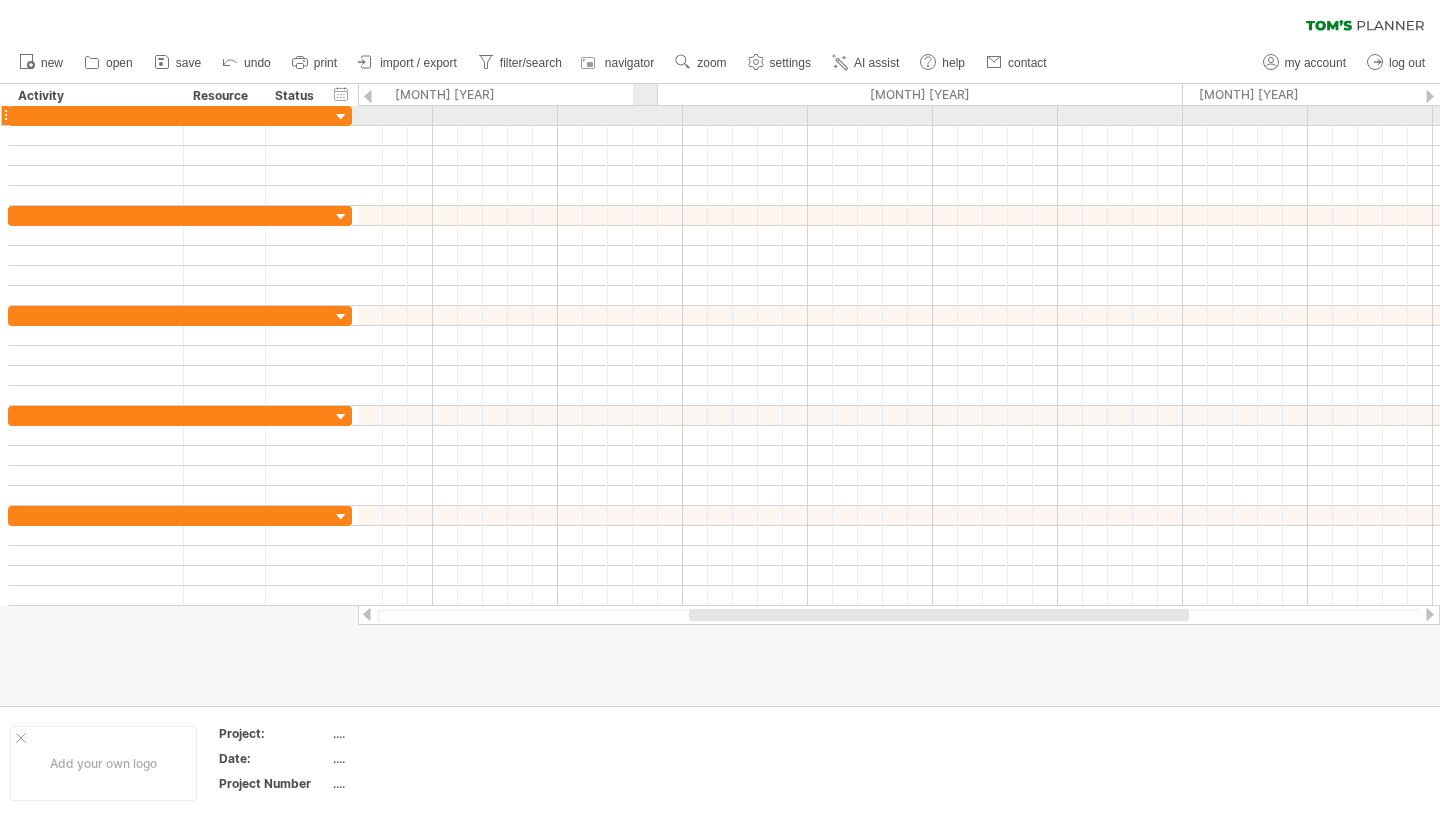 drag, startPoint x: 781, startPoint y: 93, endPoint x: 660, endPoint y: 109, distance: 122.05327 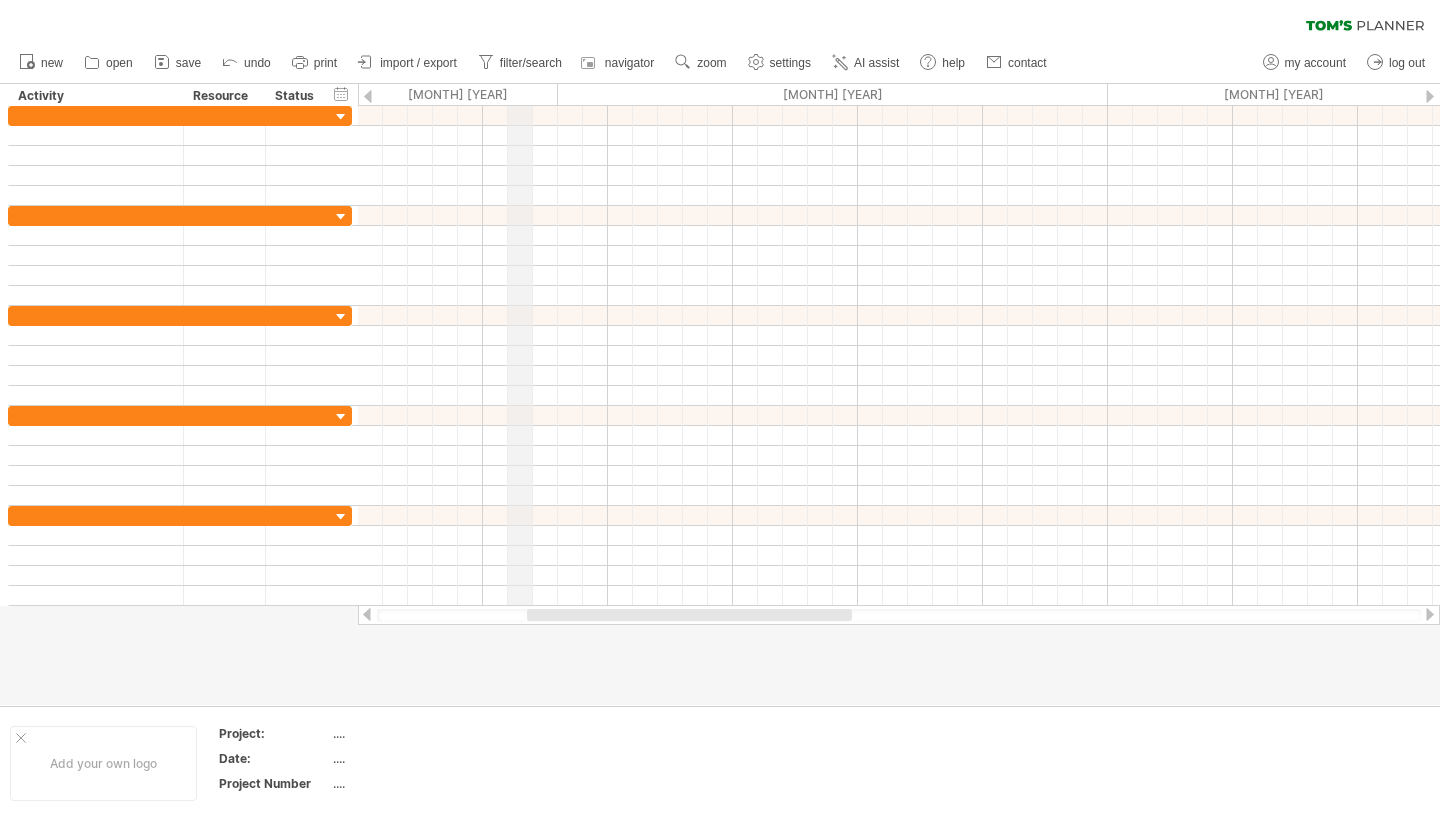 click on "[MONTH] [YEAR]" at bounding box center (283, 94) 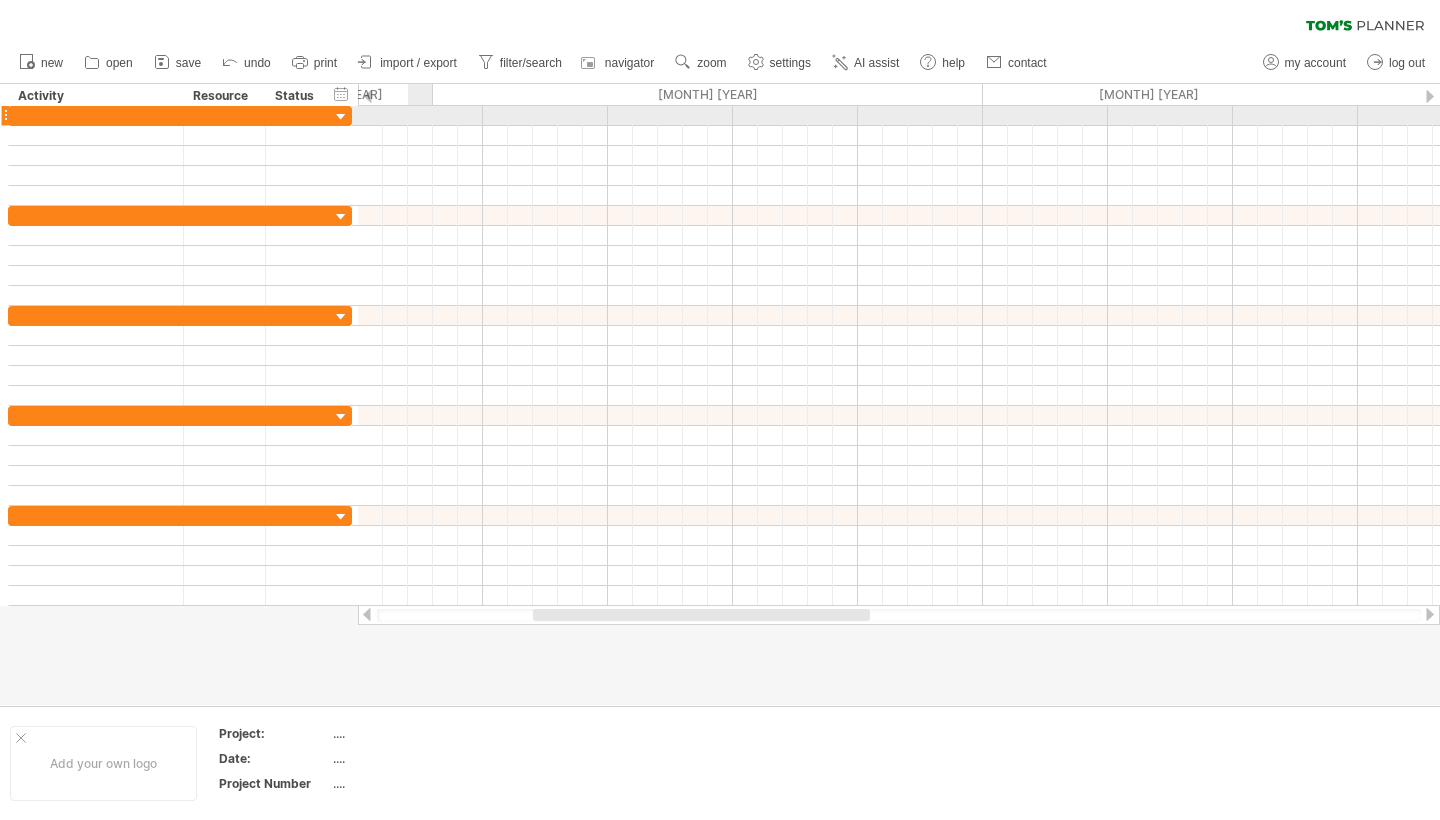 drag, startPoint x: 544, startPoint y: 97, endPoint x: 414, endPoint y: 126, distance: 133.19534 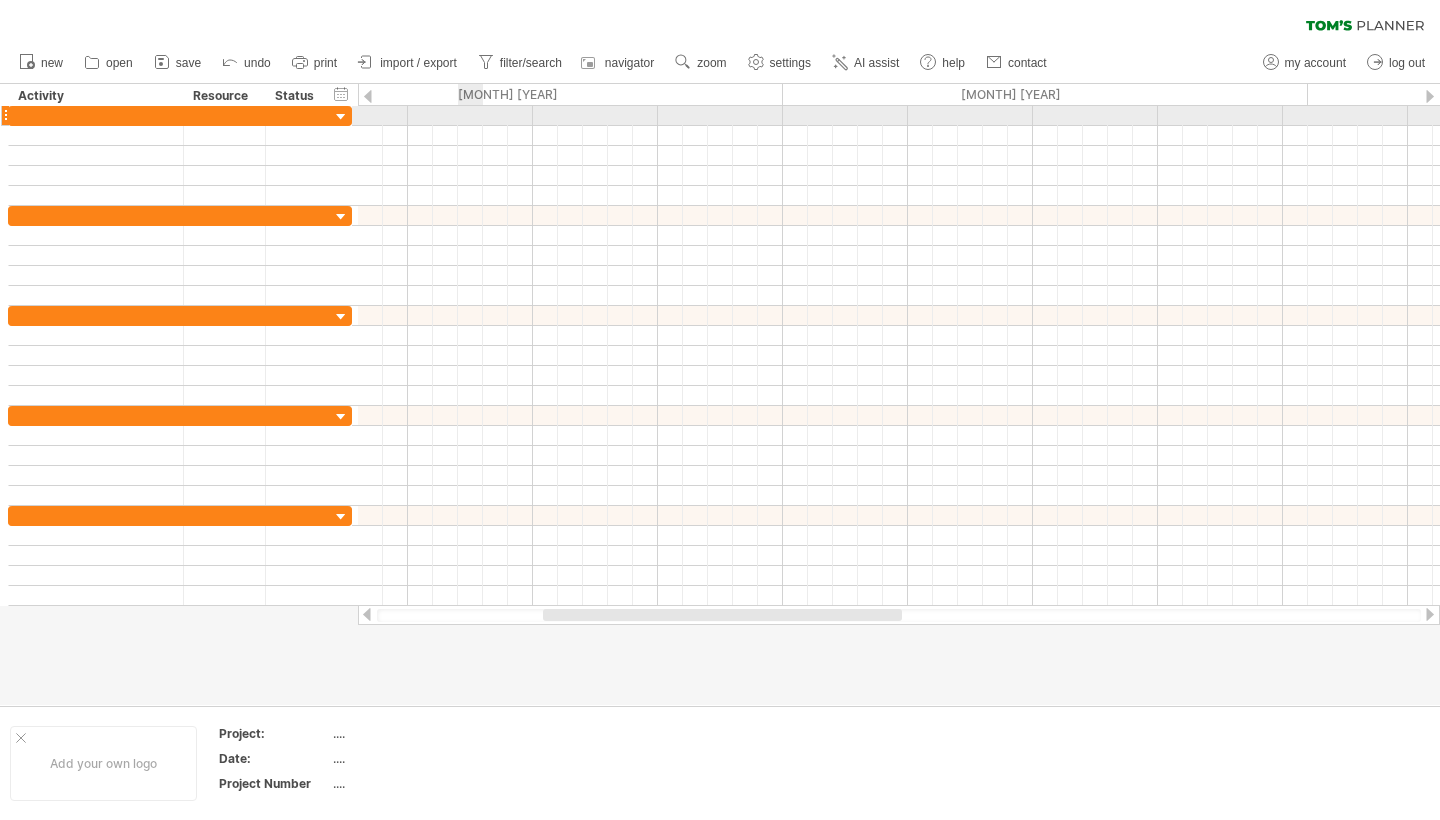 drag, startPoint x: 667, startPoint y: 93, endPoint x: 472, endPoint y: 116, distance: 196.35173 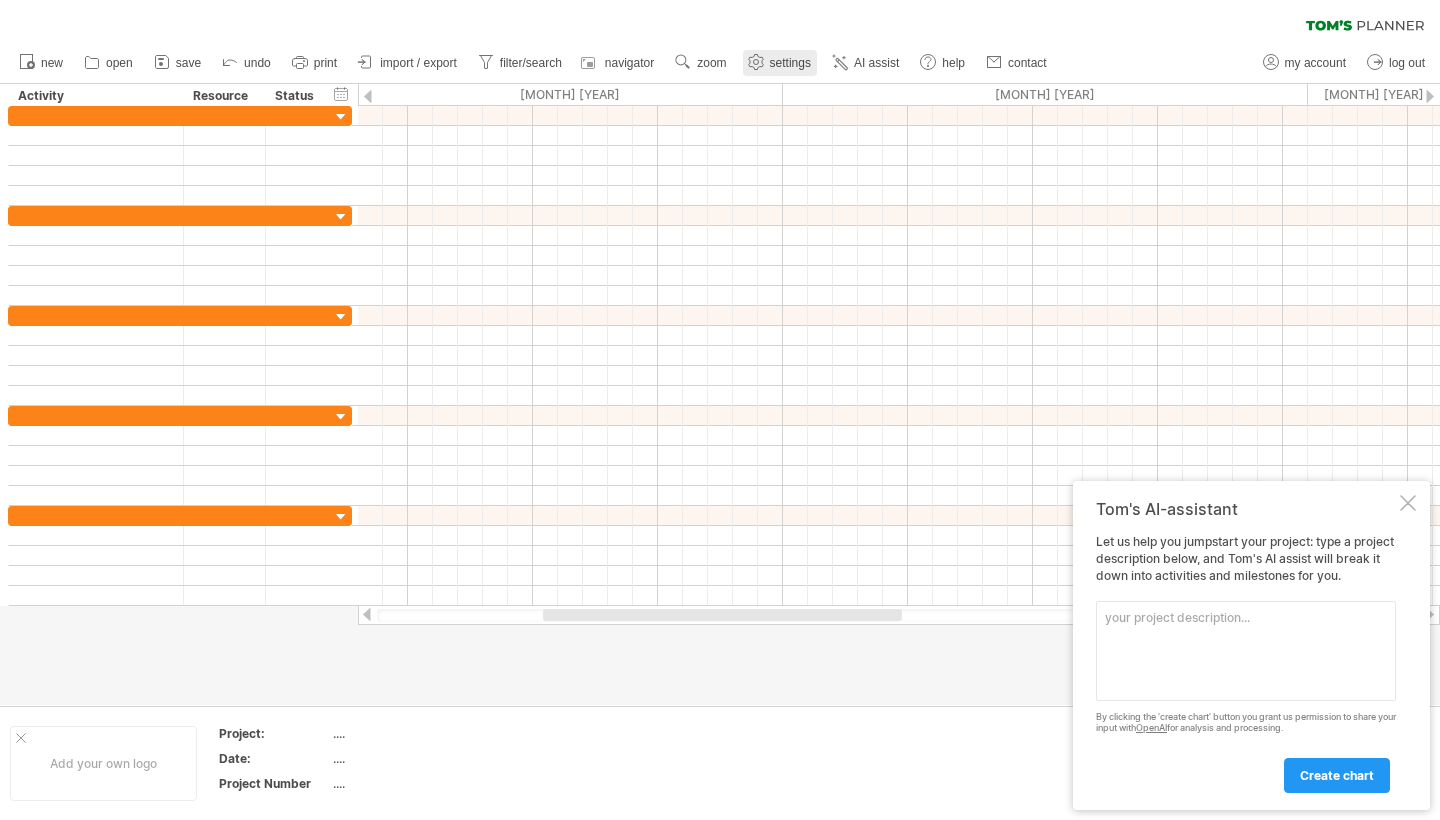 click on "settings" at bounding box center (790, 63) 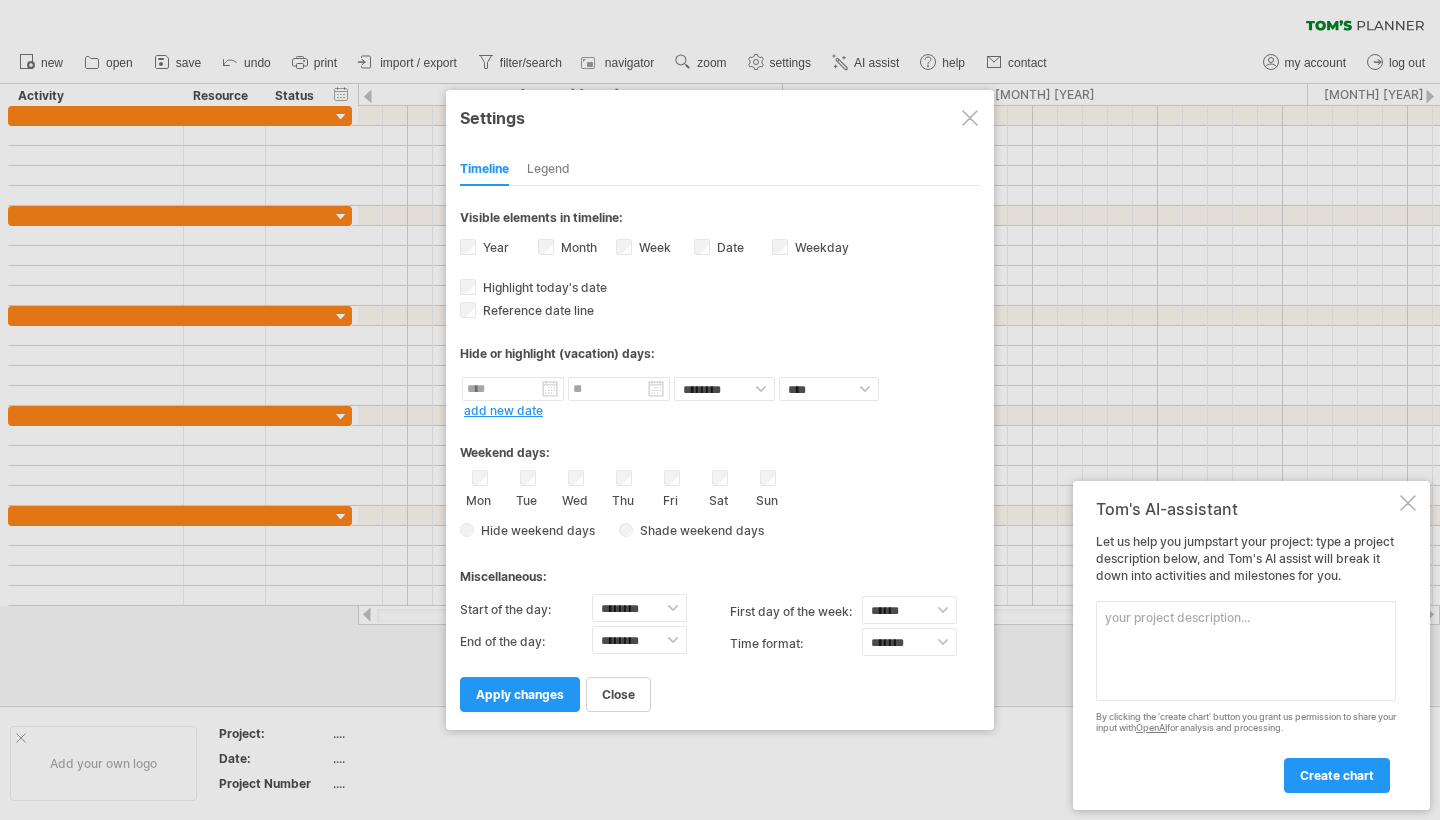 click at bounding box center (1408, 503) 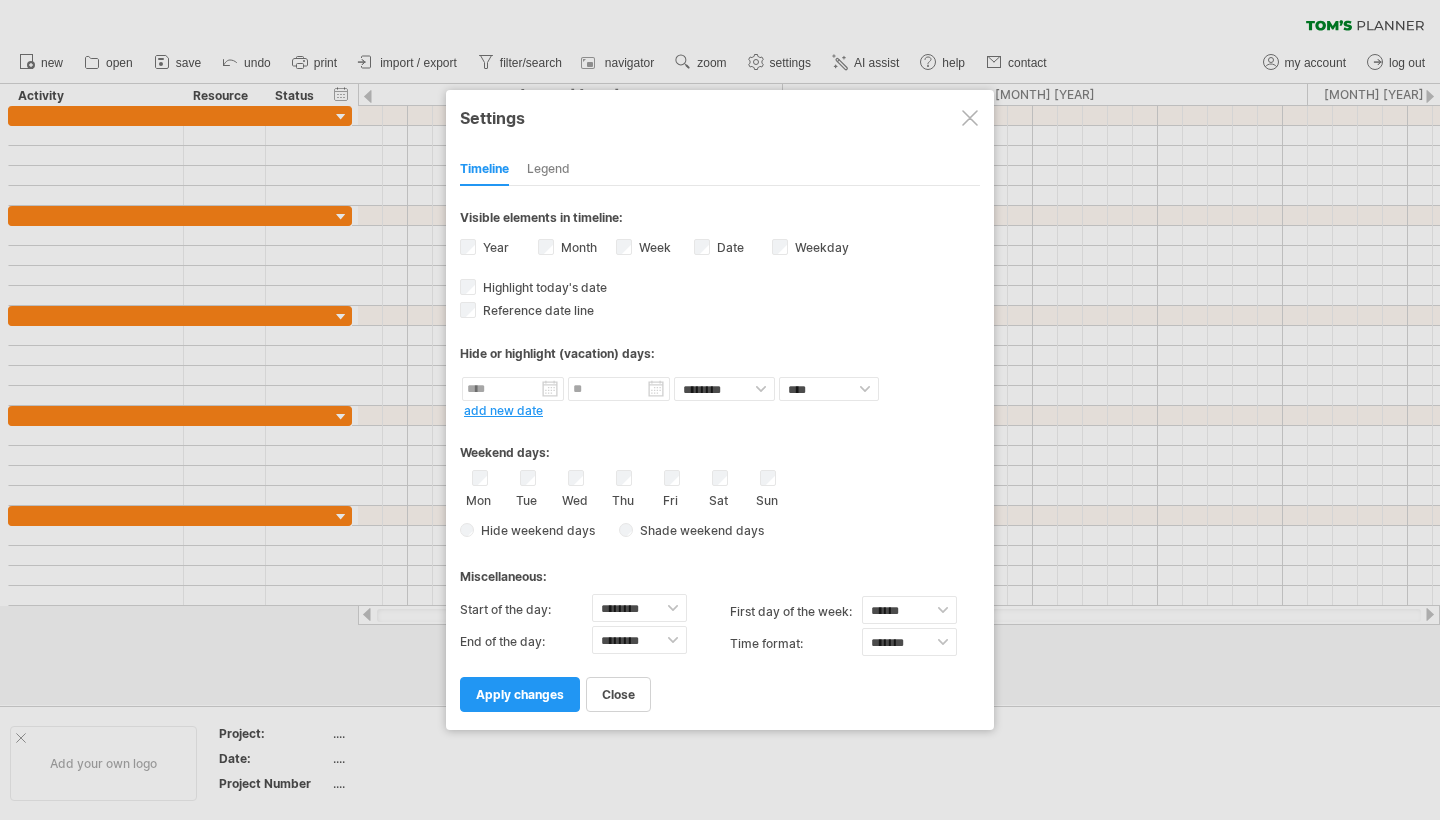 click on "Legend" at bounding box center (548, 170) 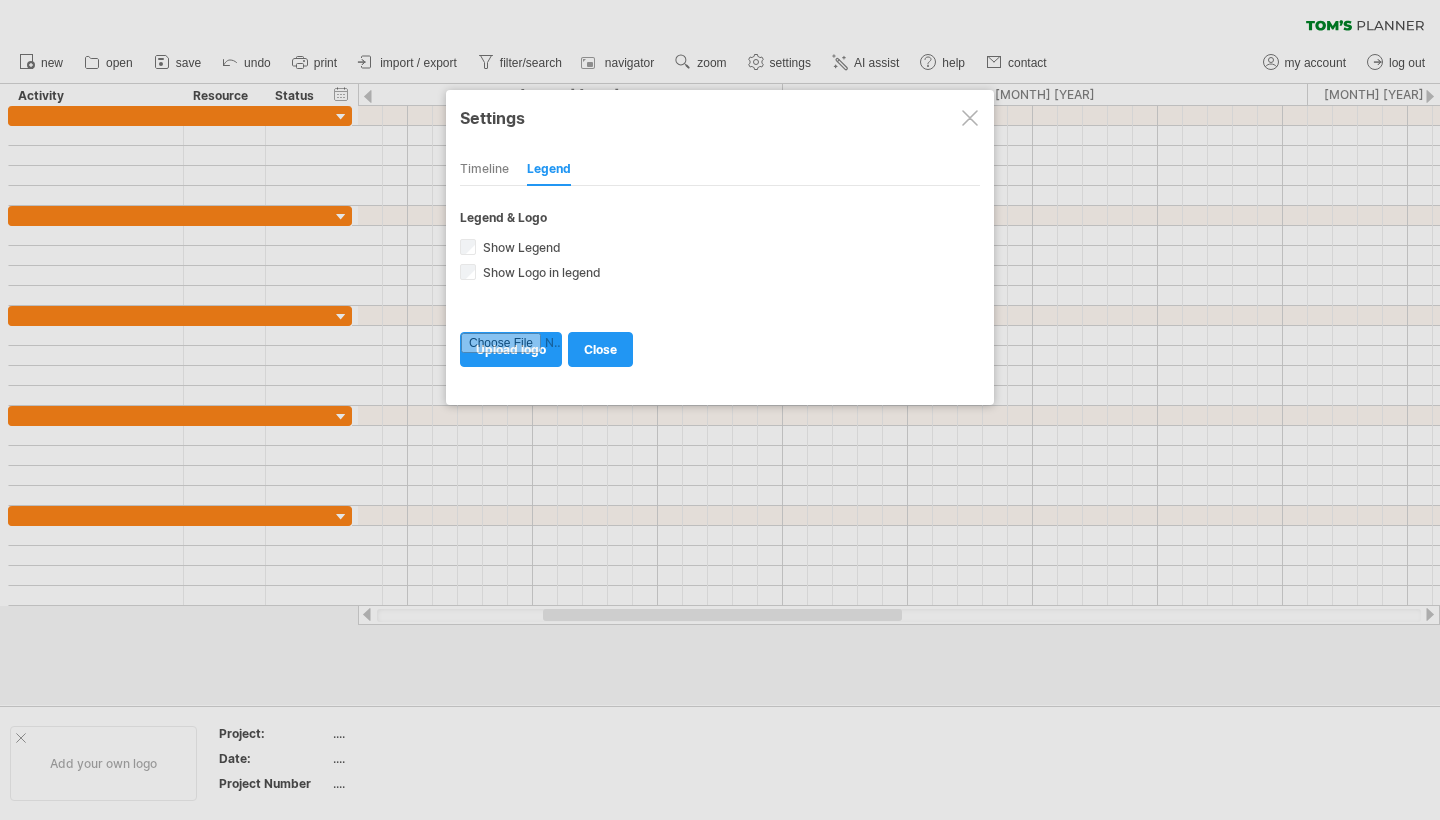click on "Timeline" at bounding box center [484, 170] 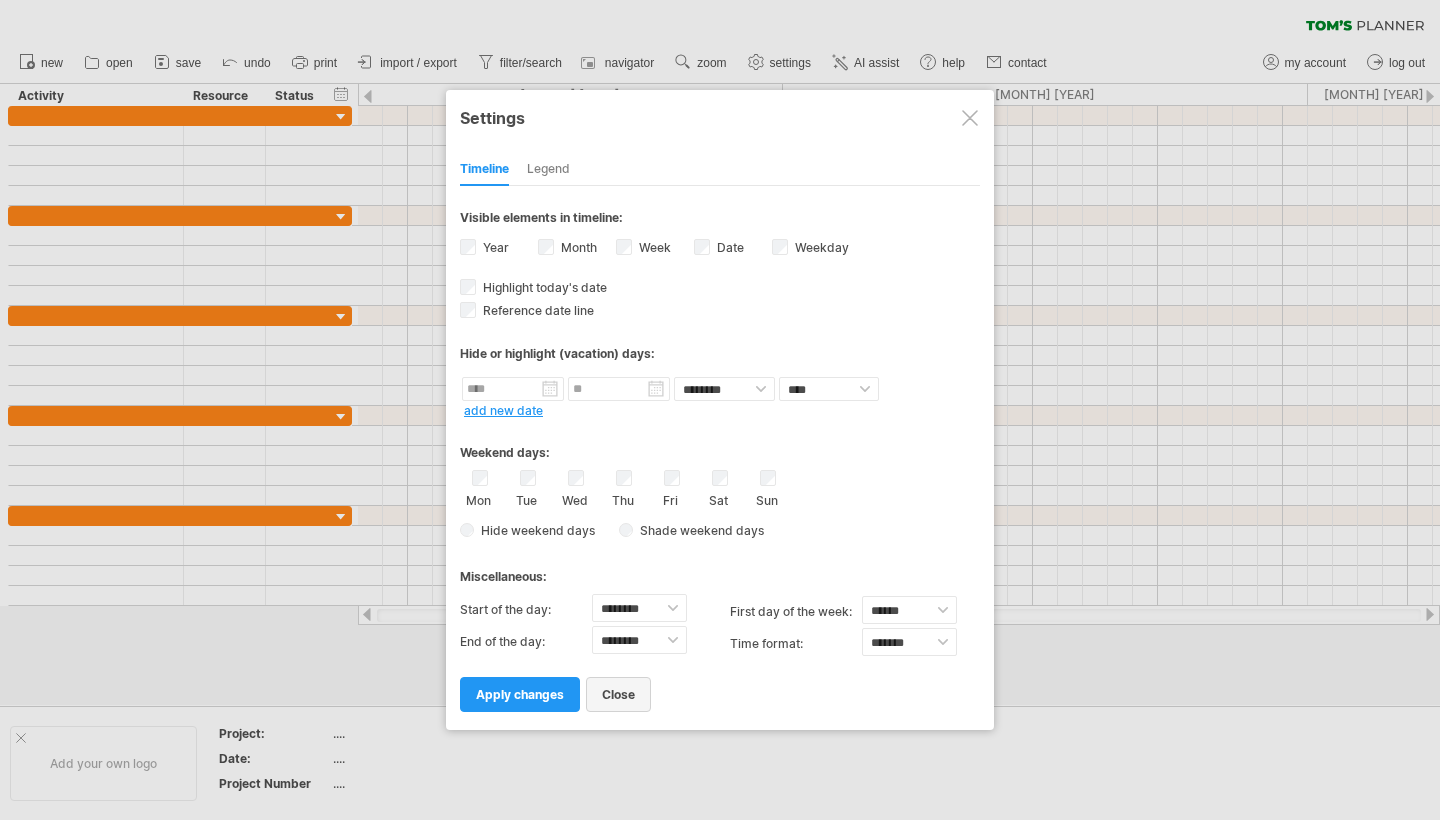 click on "close" at bounding box center (618, 694) 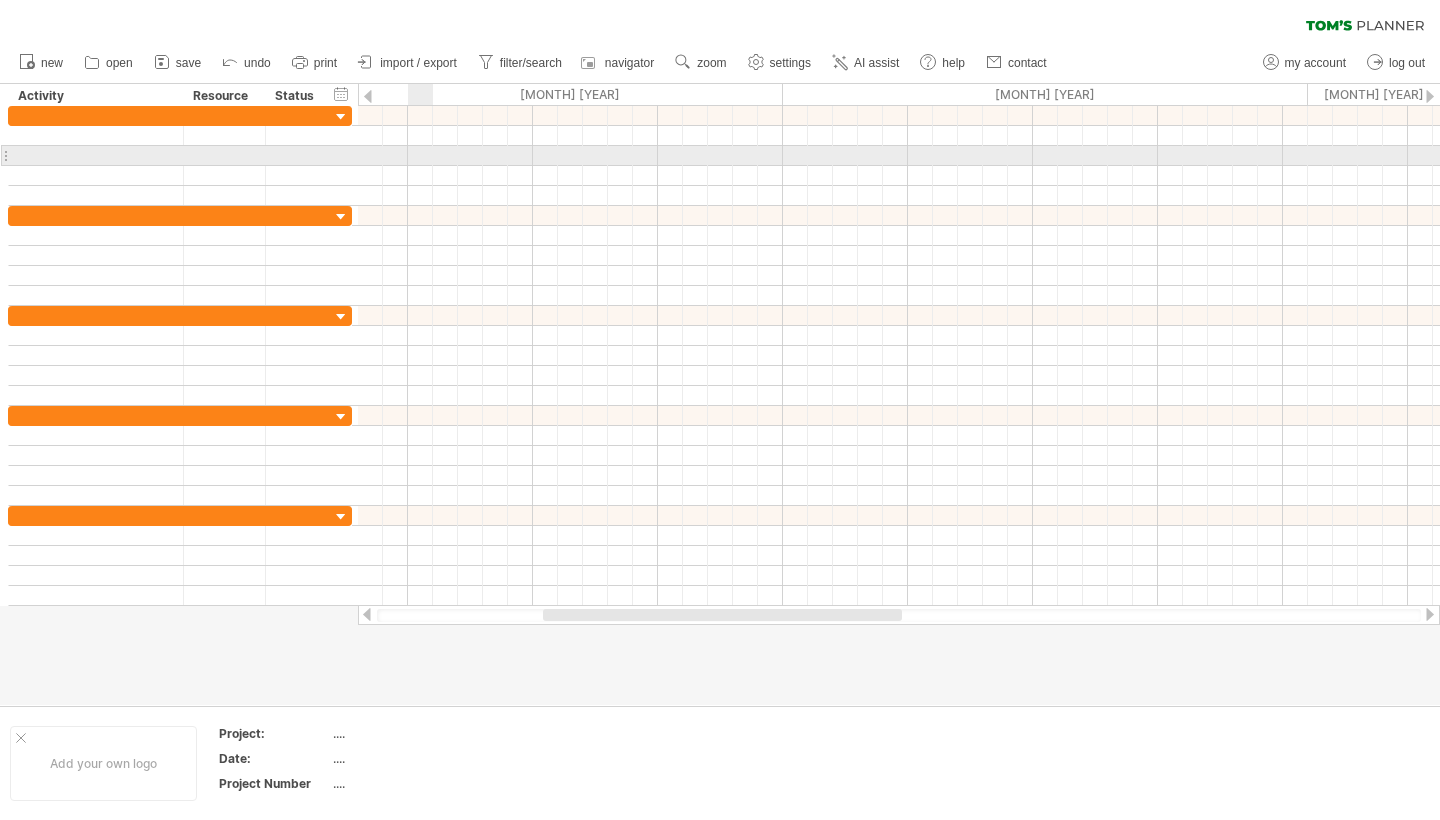 click at bounding box center [899, 156] 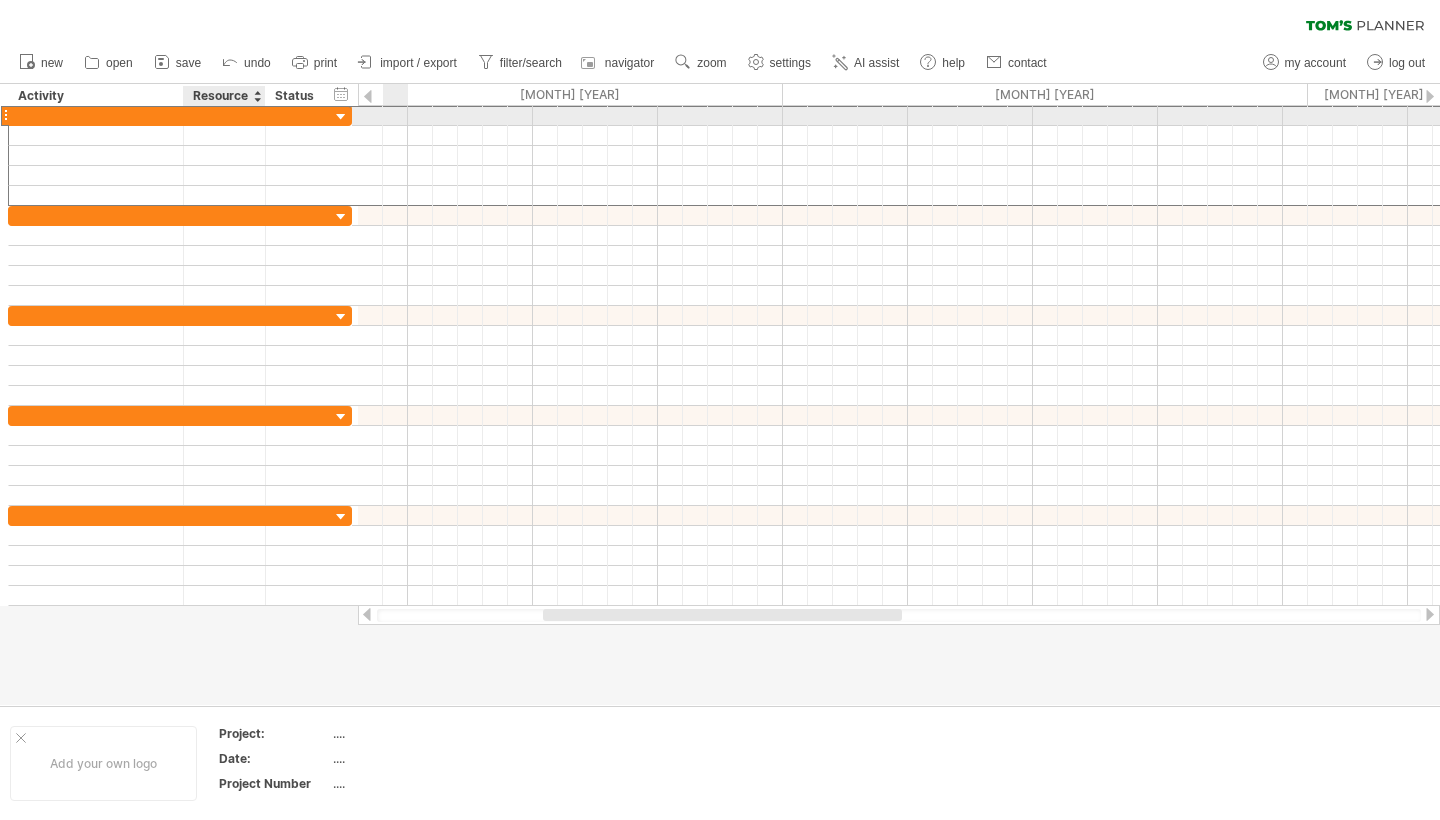 click at bounding box center [96, 115] 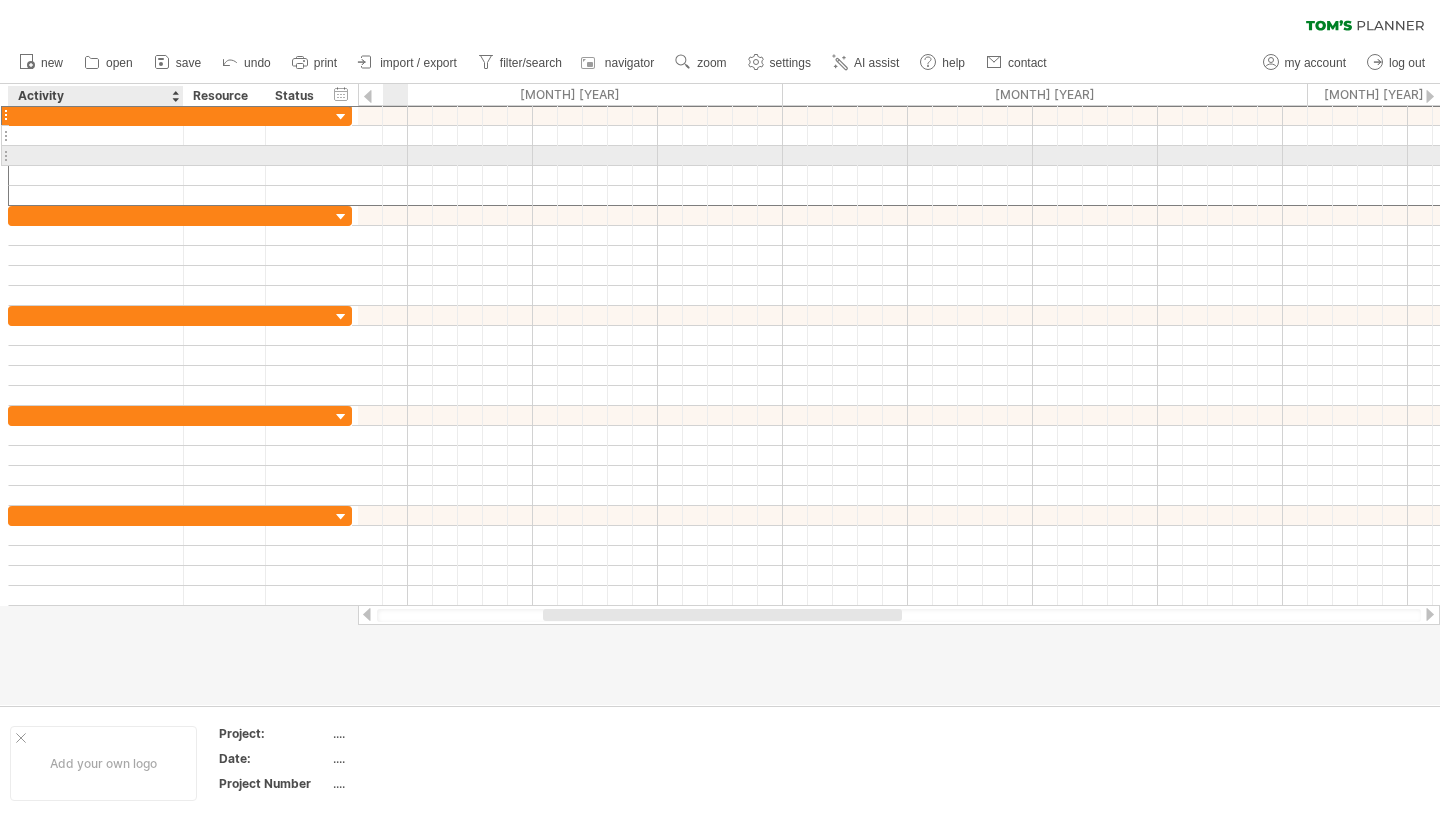 click at bounding box center [96, 135] 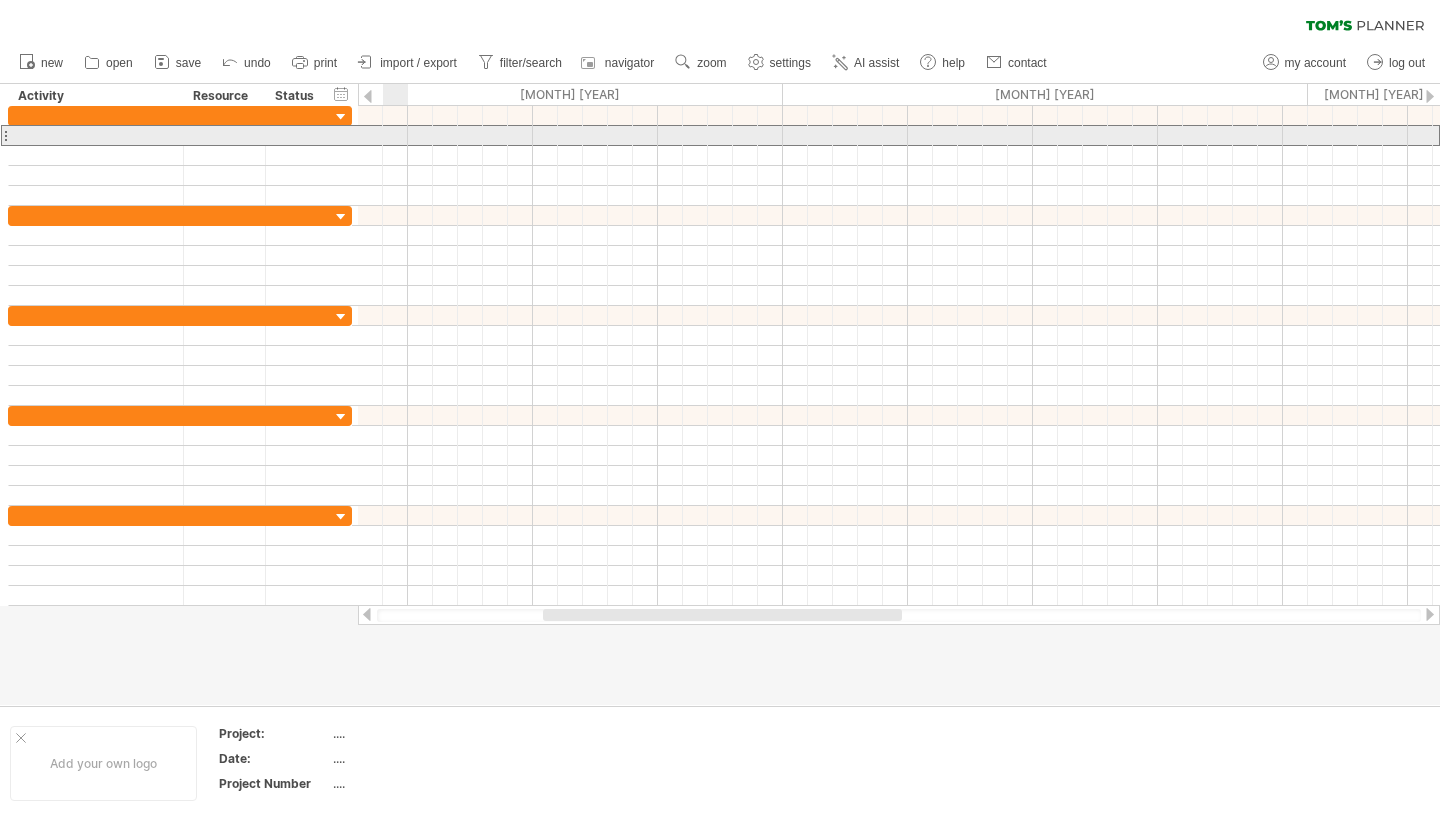 click at bounding box center (5, 135) 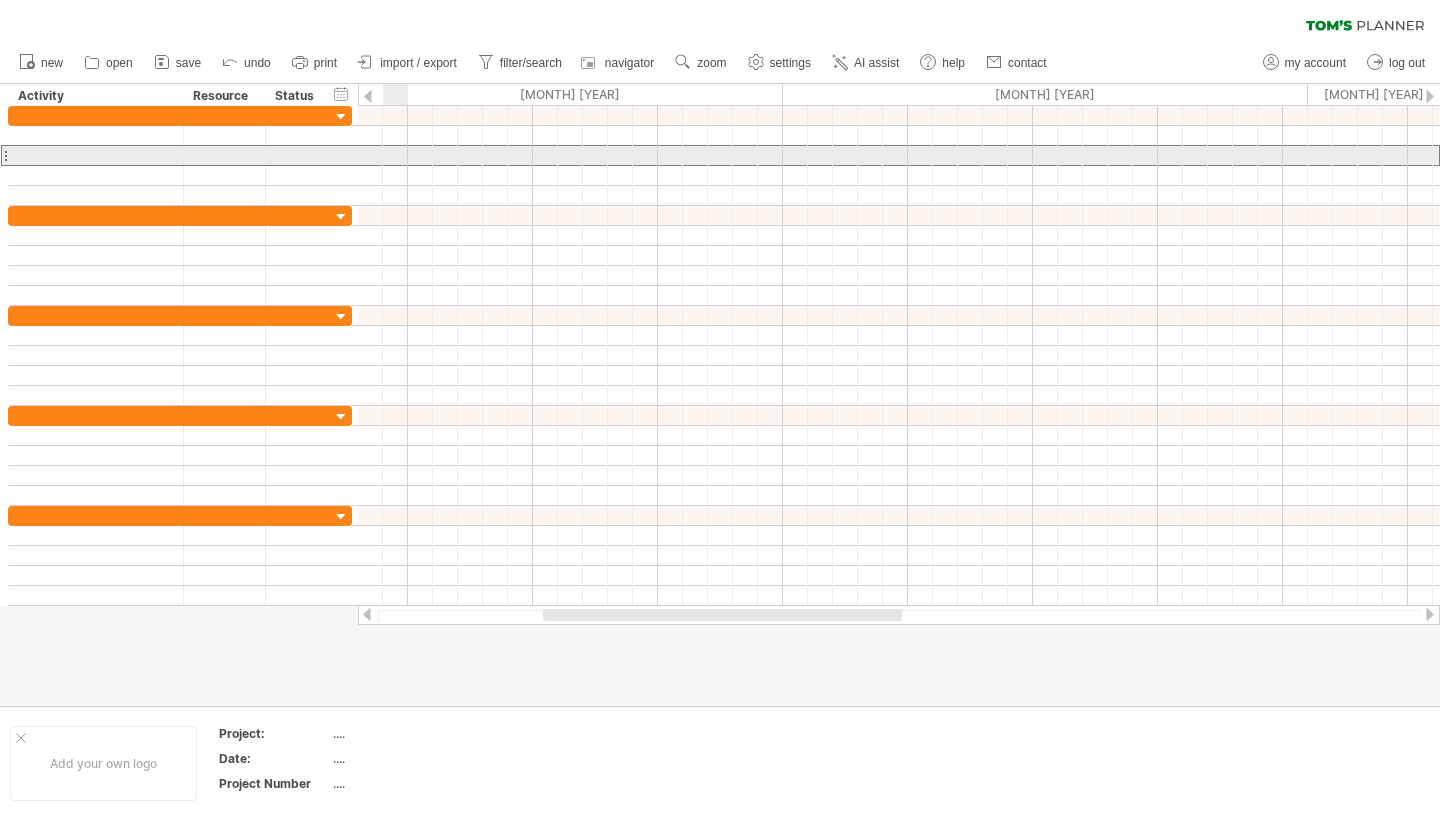 click at bounding box center (5, 155) 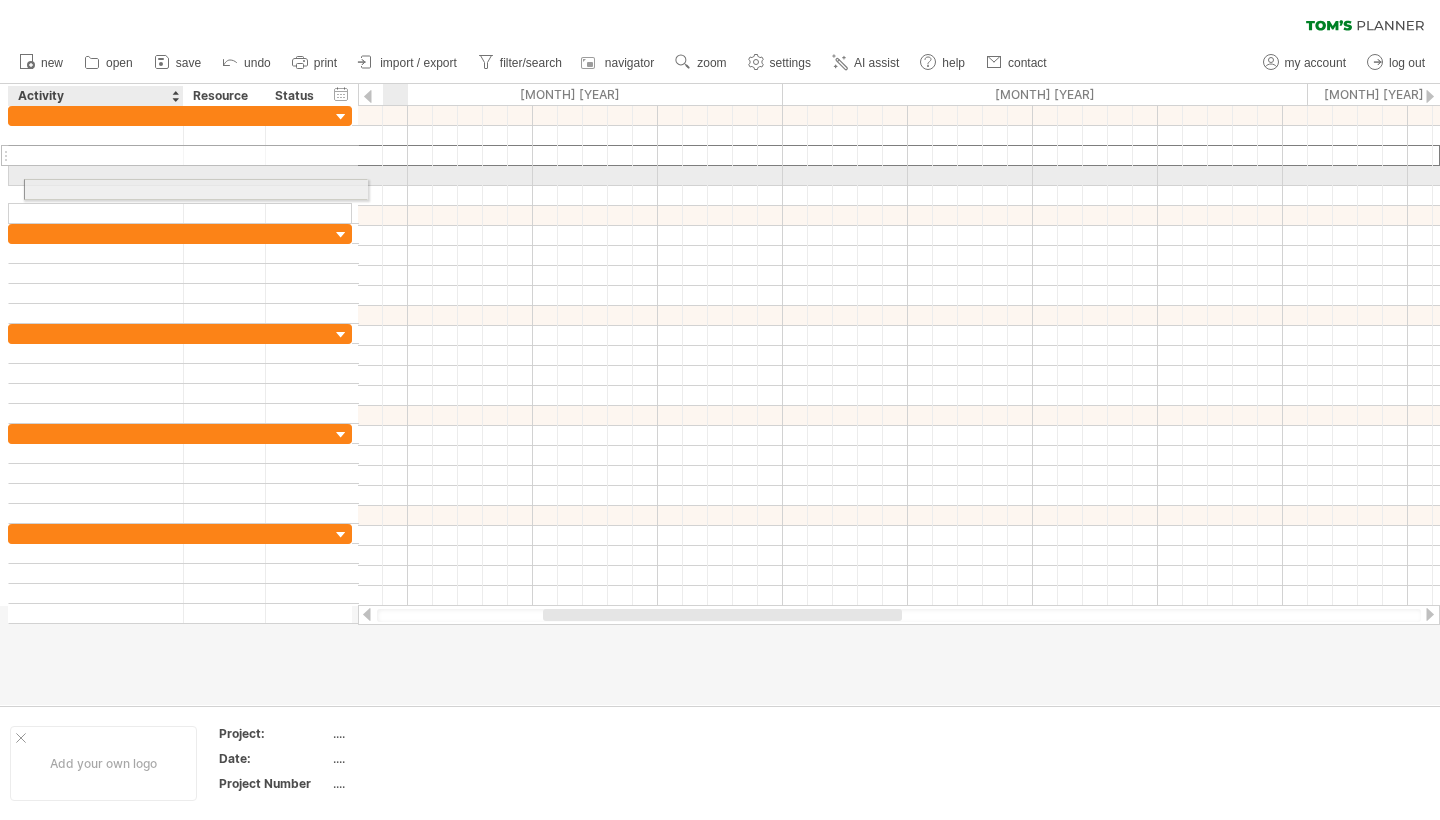 drag, startPoint x: 5, startPoint y: 154, endPoint x: 16, endPoint y: 181, distance: 29.15476 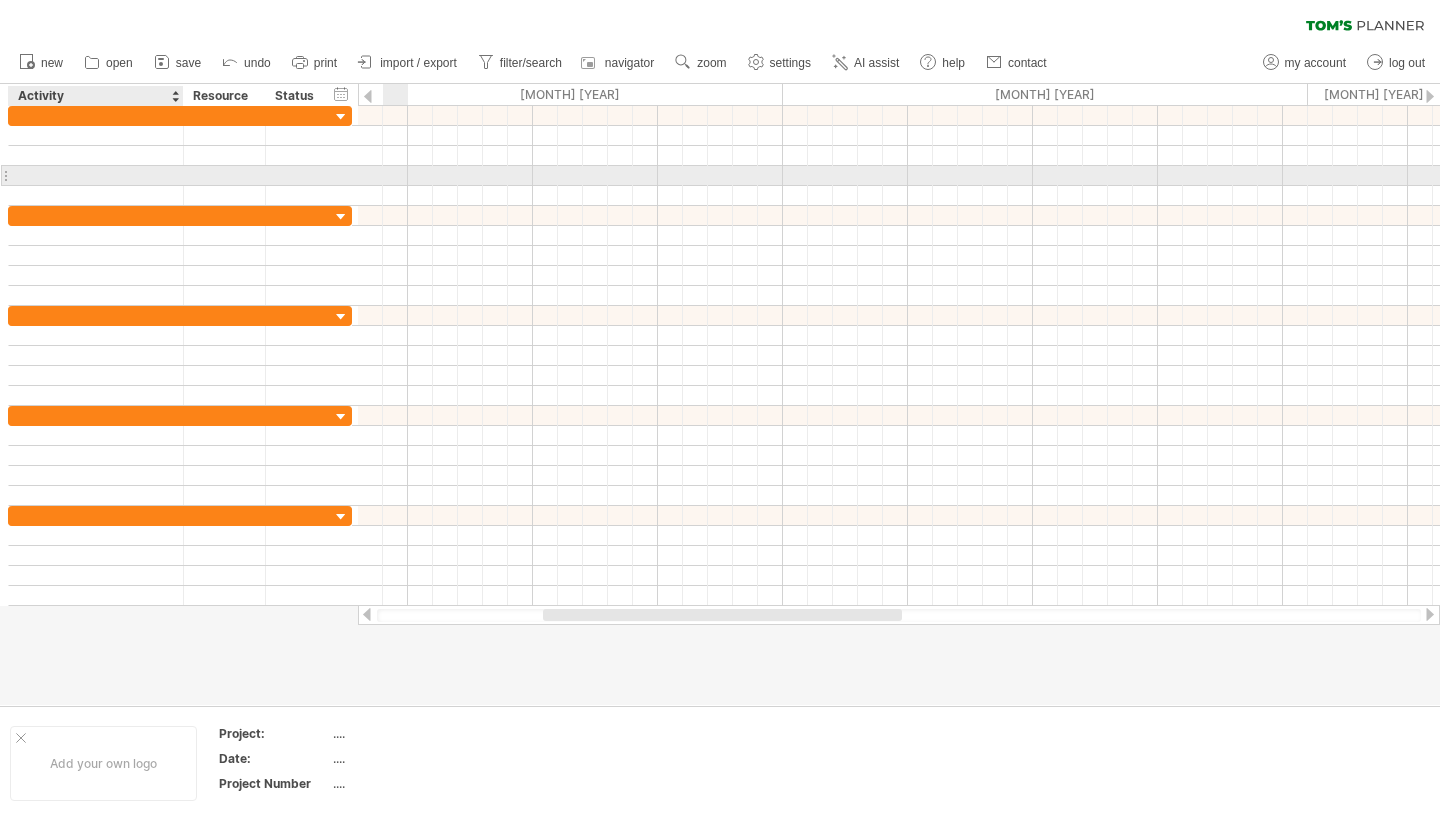 click at bounding box center [96, 175] 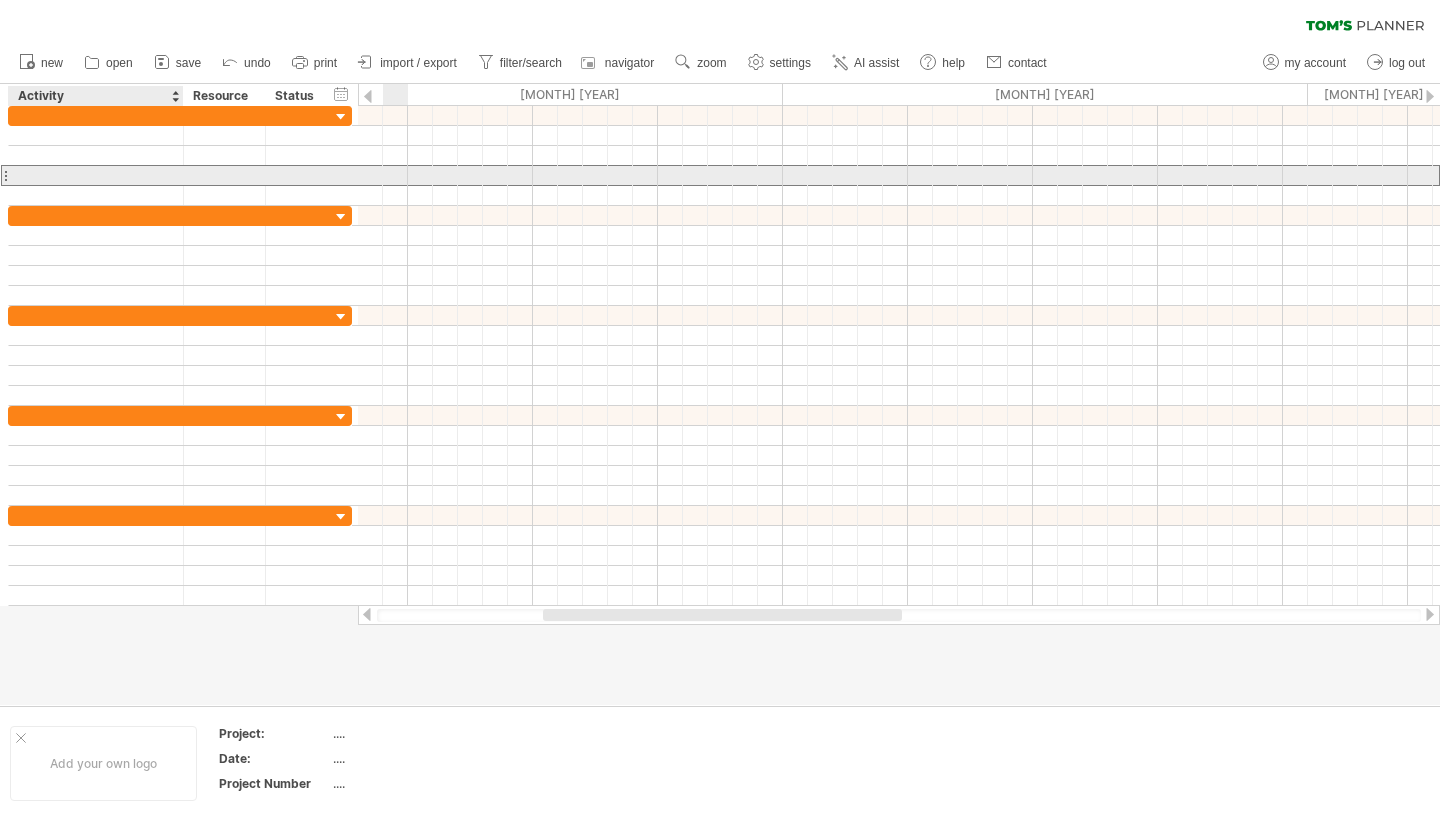 click at bounding box center (96, 175) 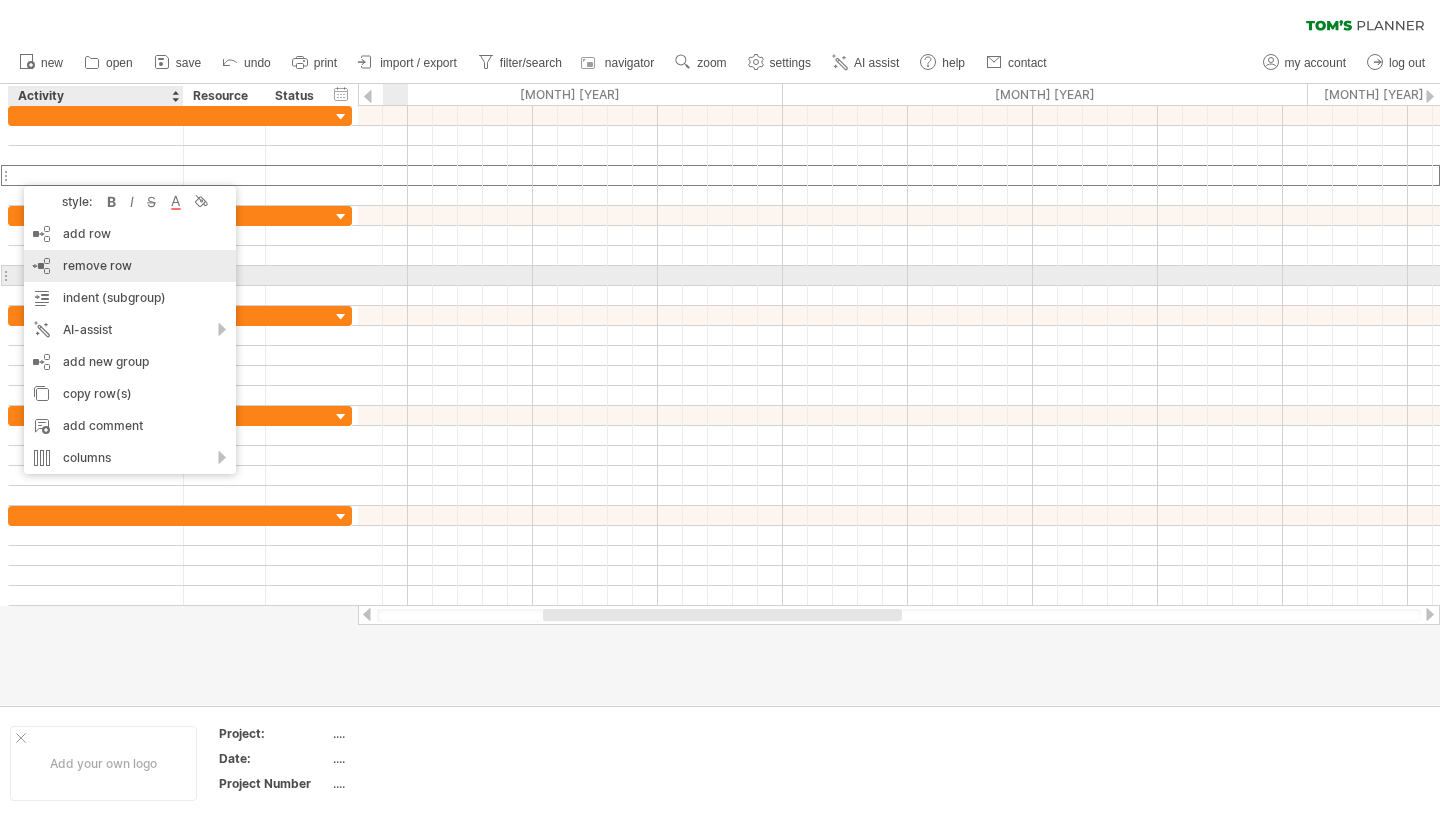 click on "remove row remove selected rows" at bounding box center (130, 266) 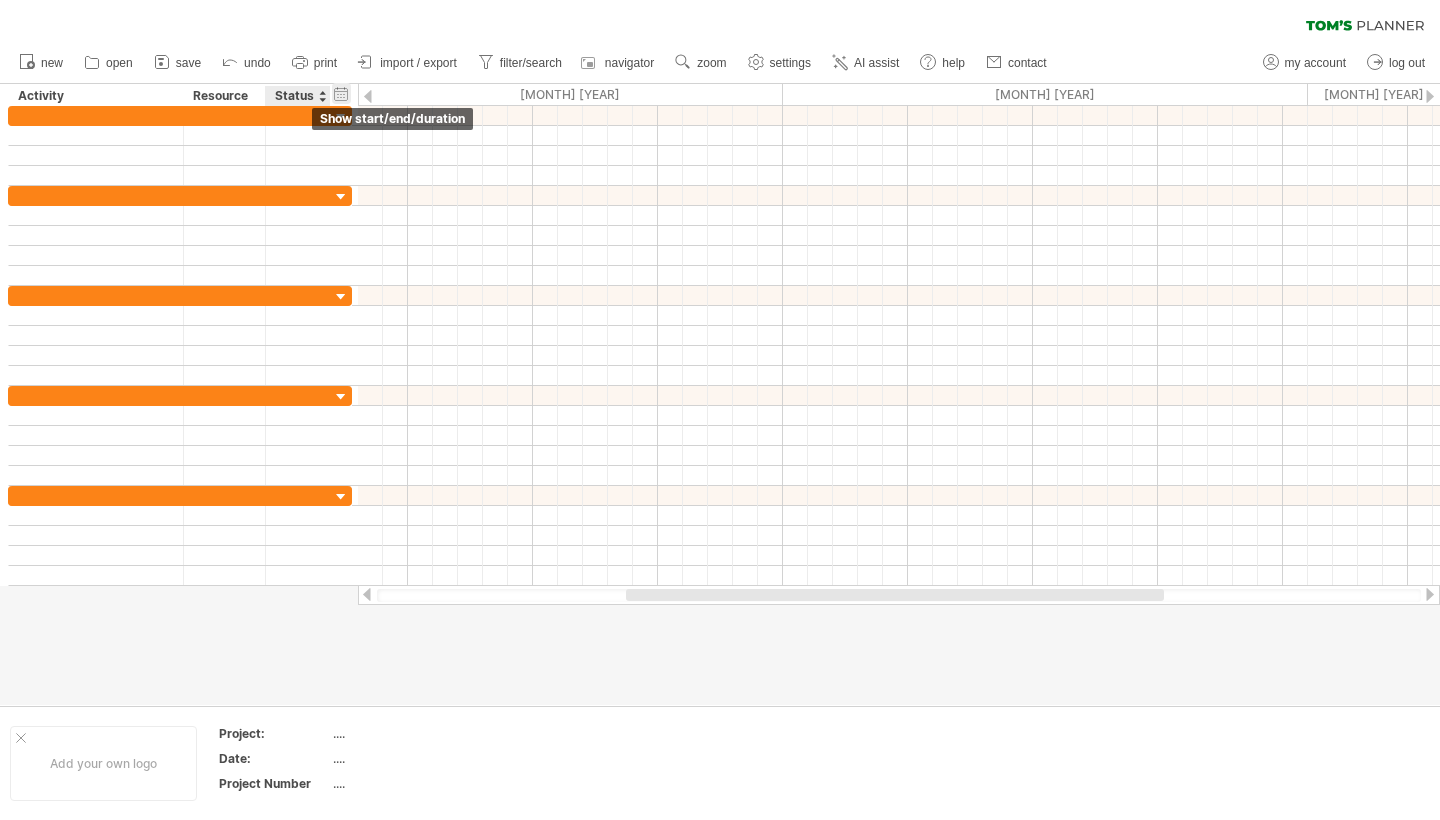 click on "hide start/end/duration show start/end/duration" at bounding box center [341, 93] 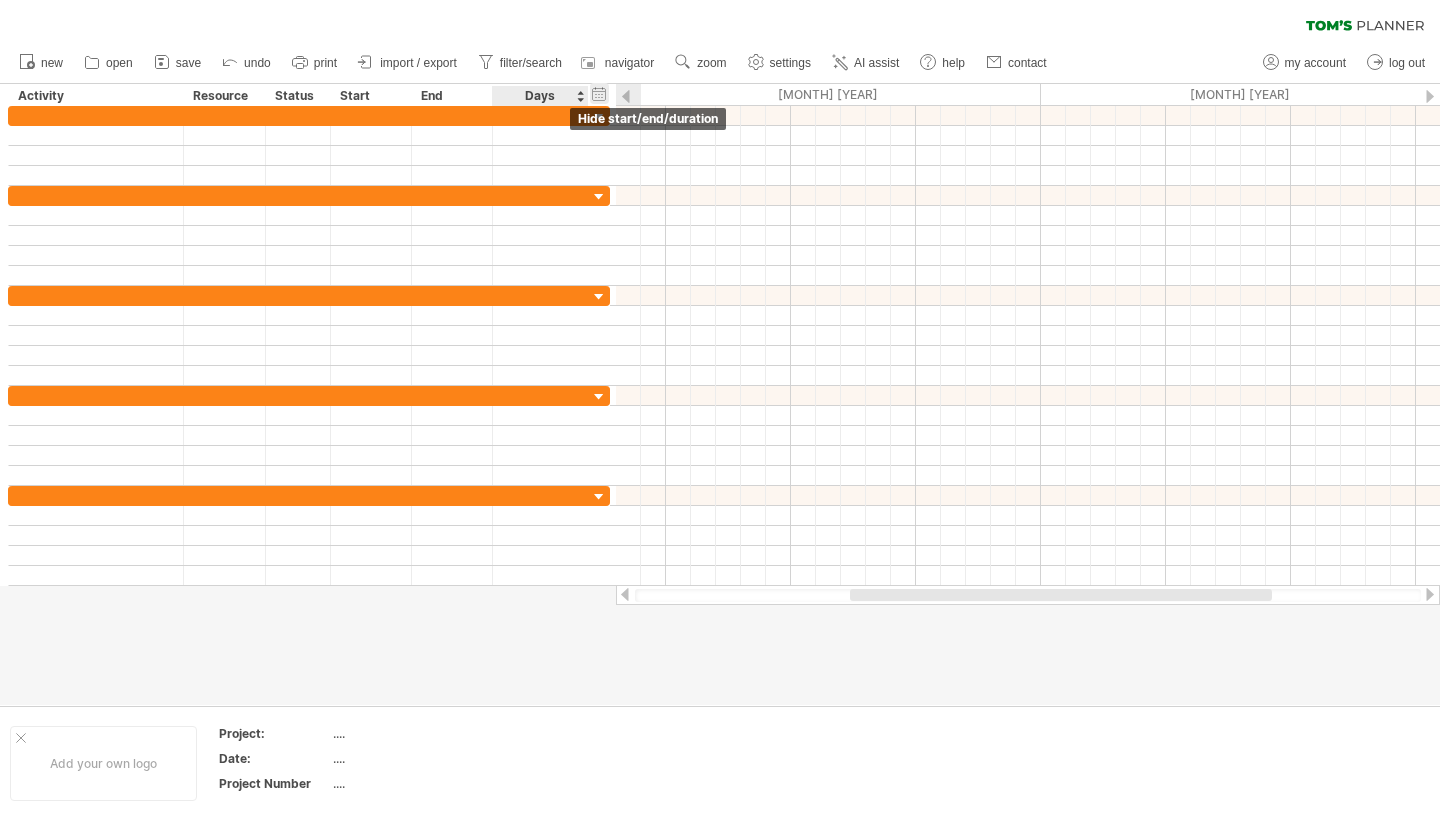 click on "hide start/end/duration show start/end/duration" at bounding box center (599, 93) 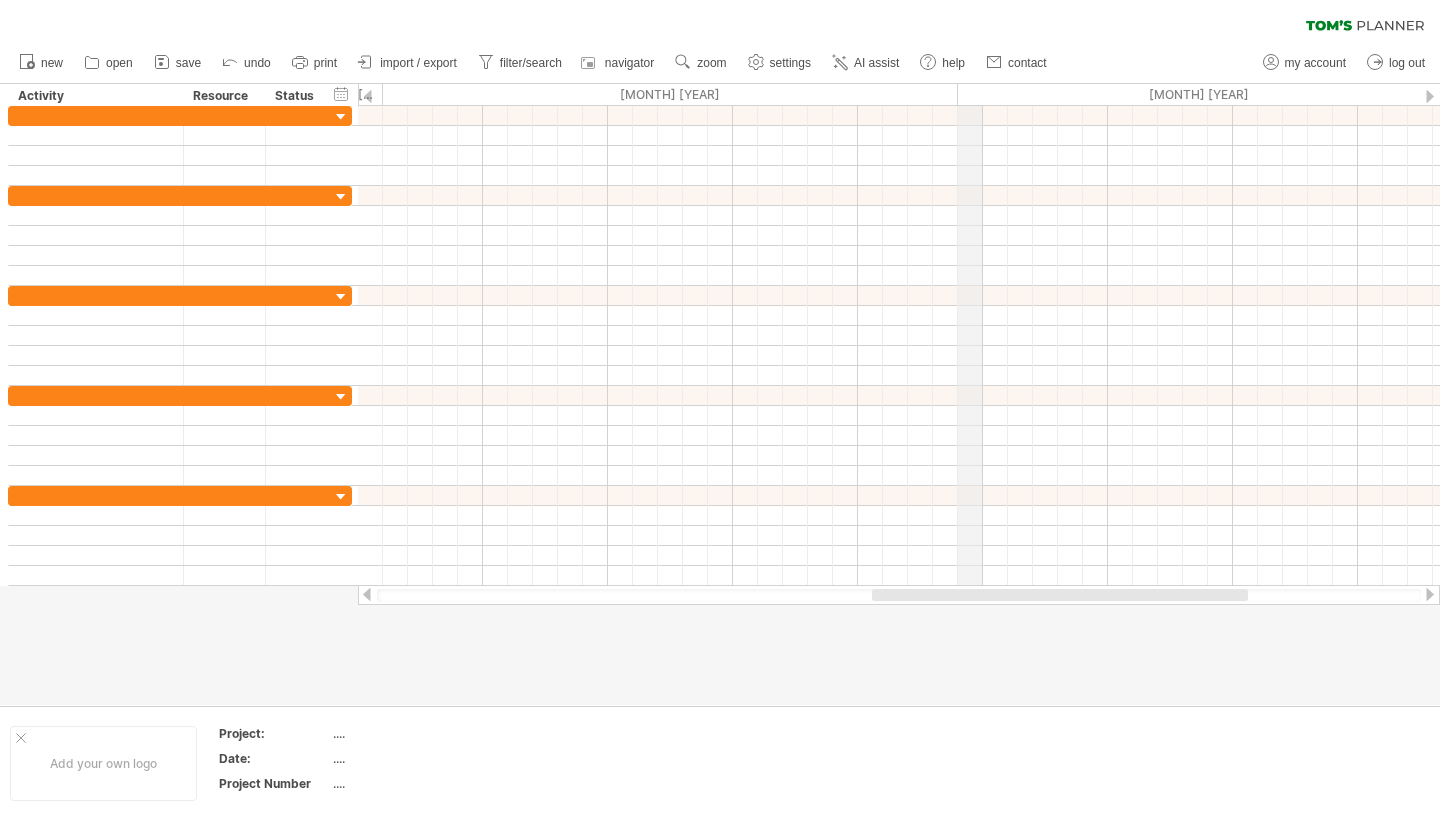 click on "[MONTH] [YEAR]" at bounding box center (1220, 94) 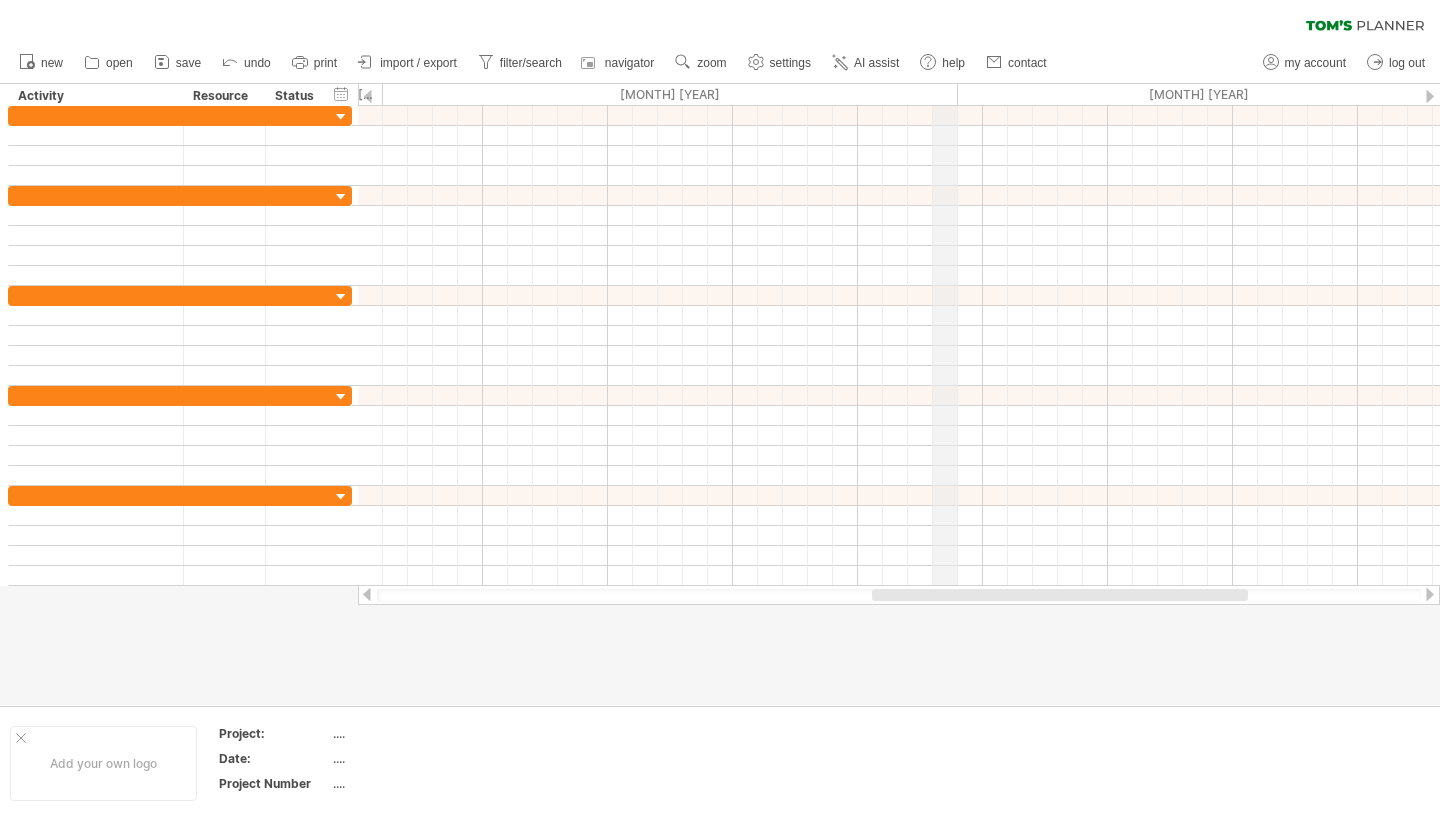 click on "[MONTH] [YEAR]" at bounding box center [670, 94] 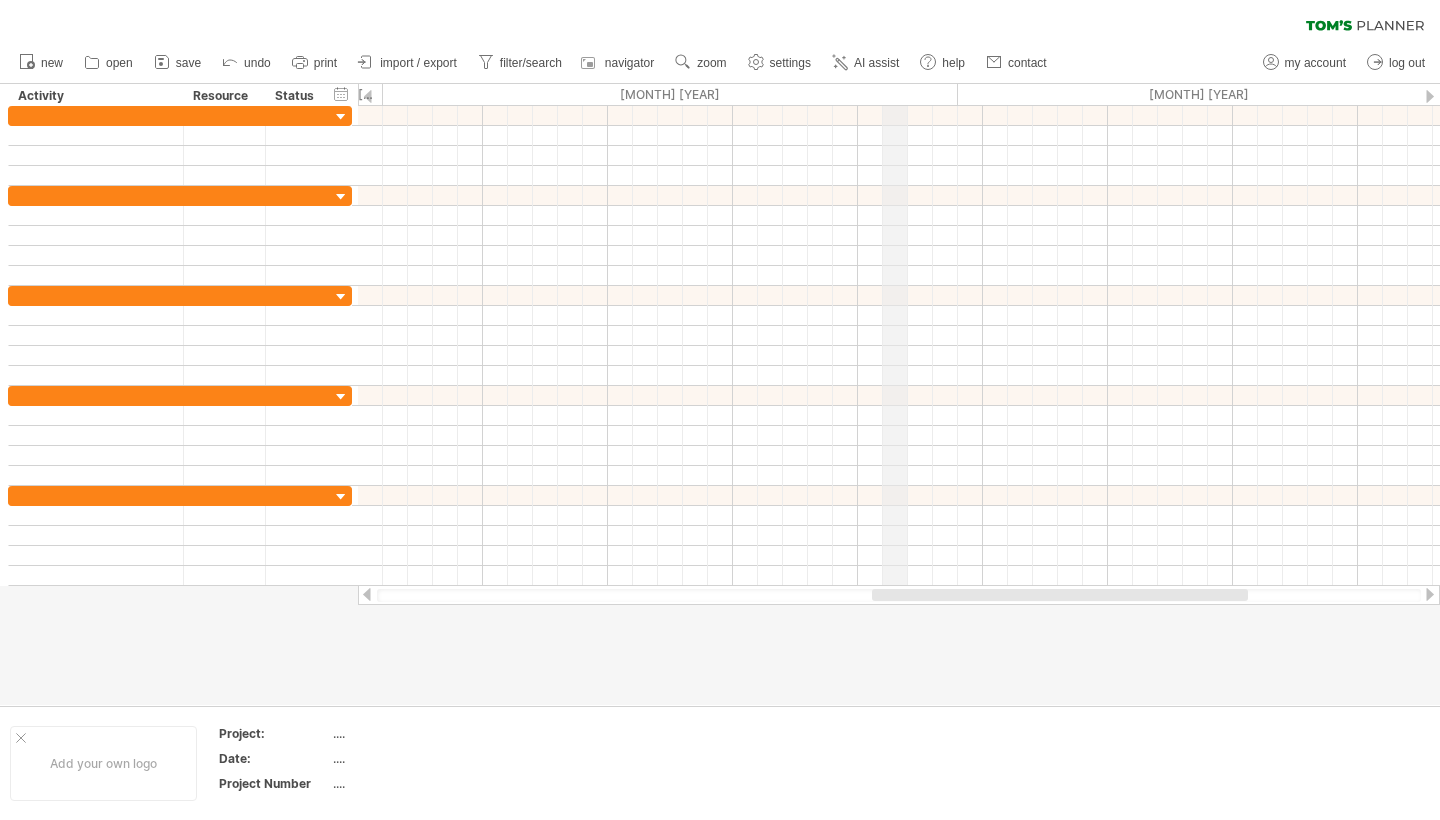 click on "[MONTH] [YEAR]" at bounding box center (670, 94) 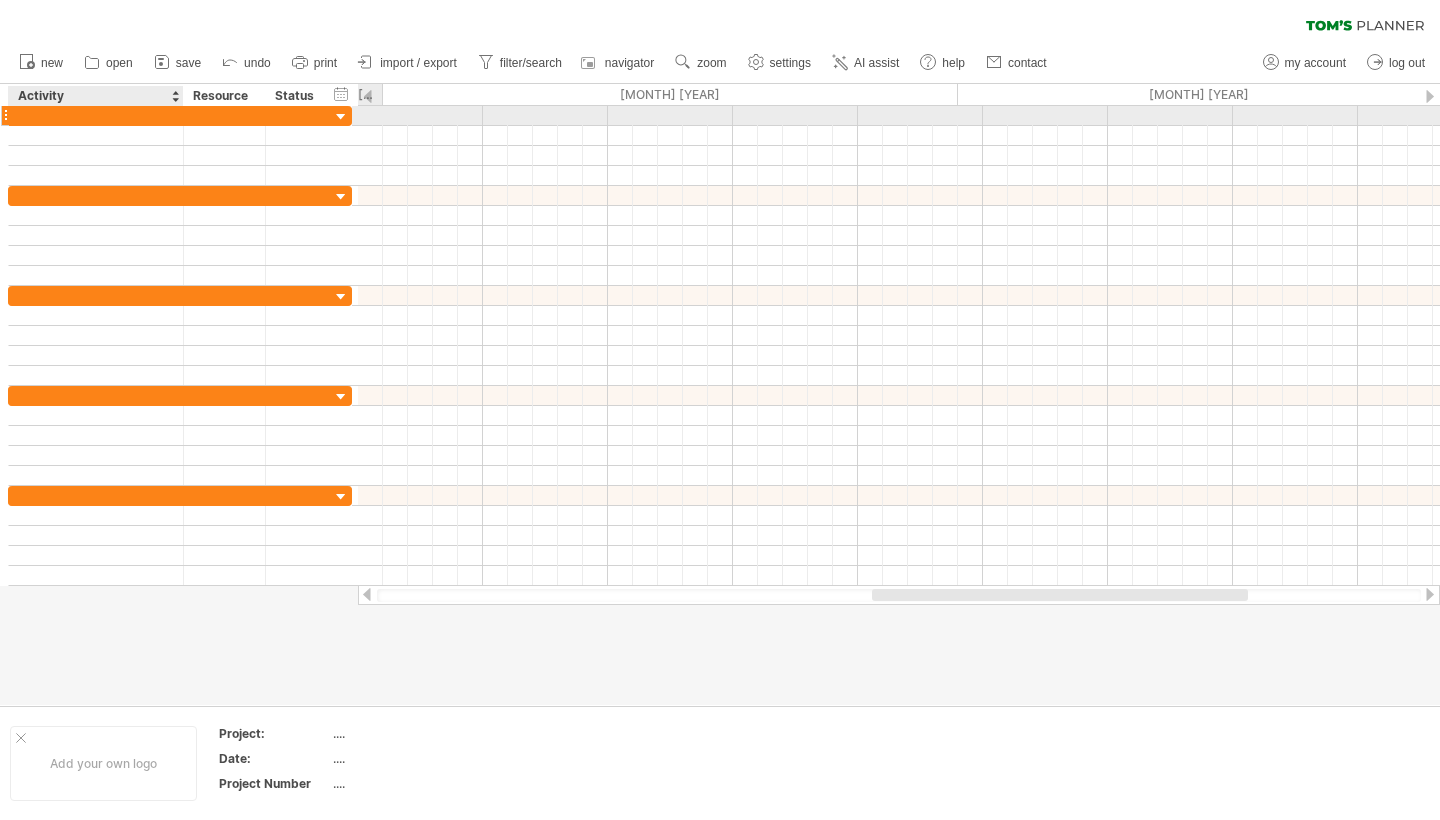 click at bounding box center (96, 115) 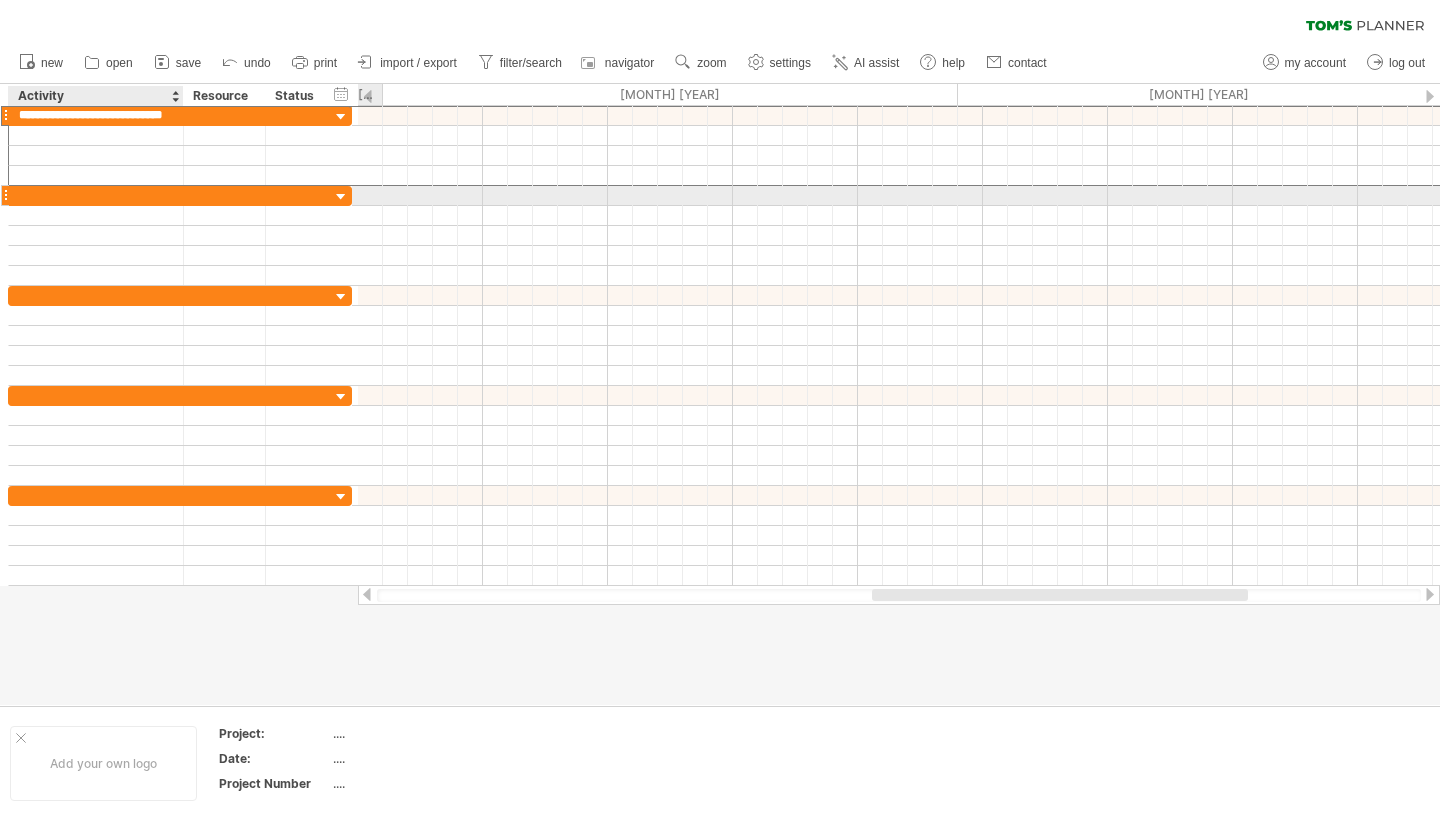 click at bounding box center (96, 195) 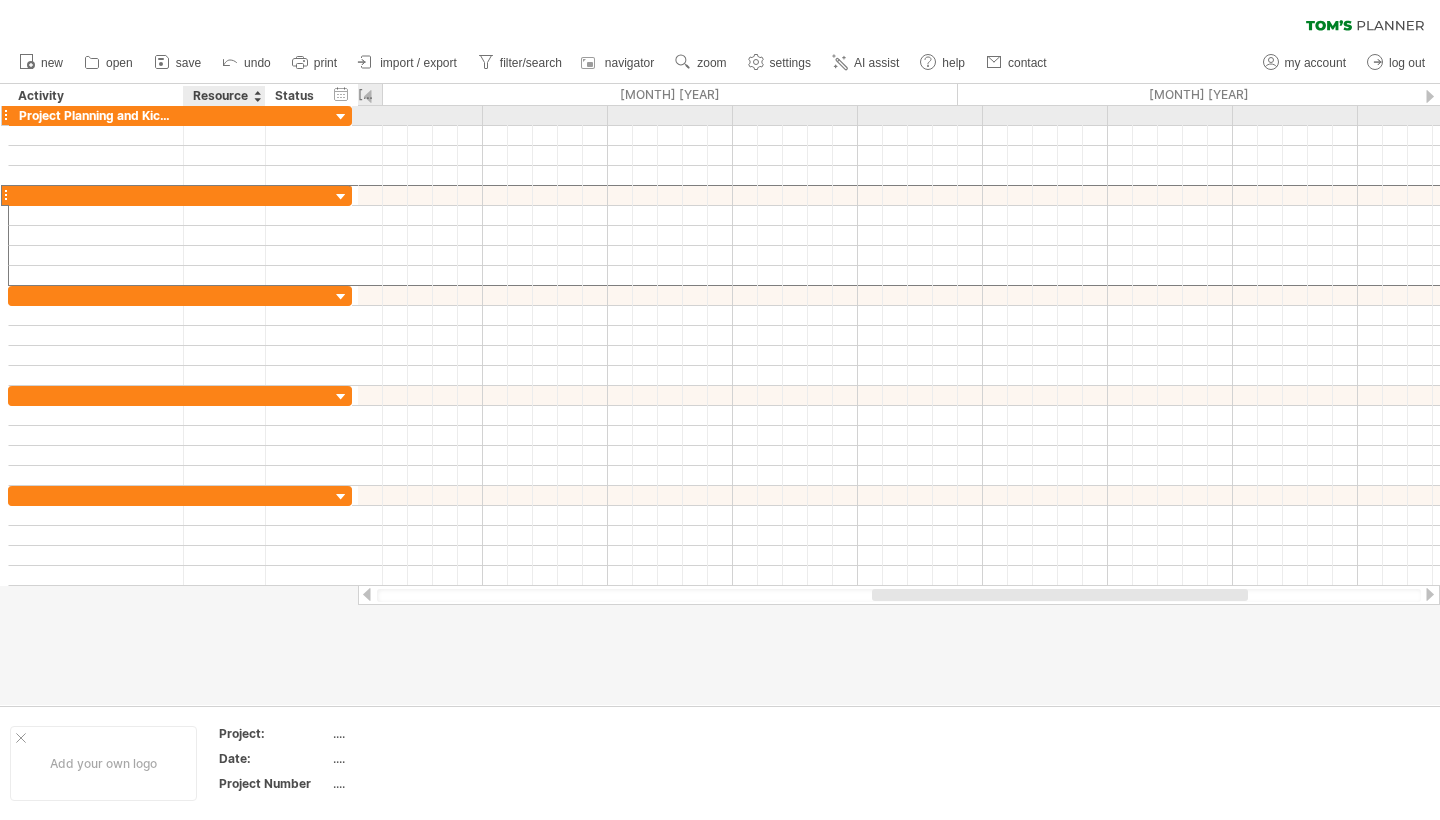 click at bounding box center (225, 115) 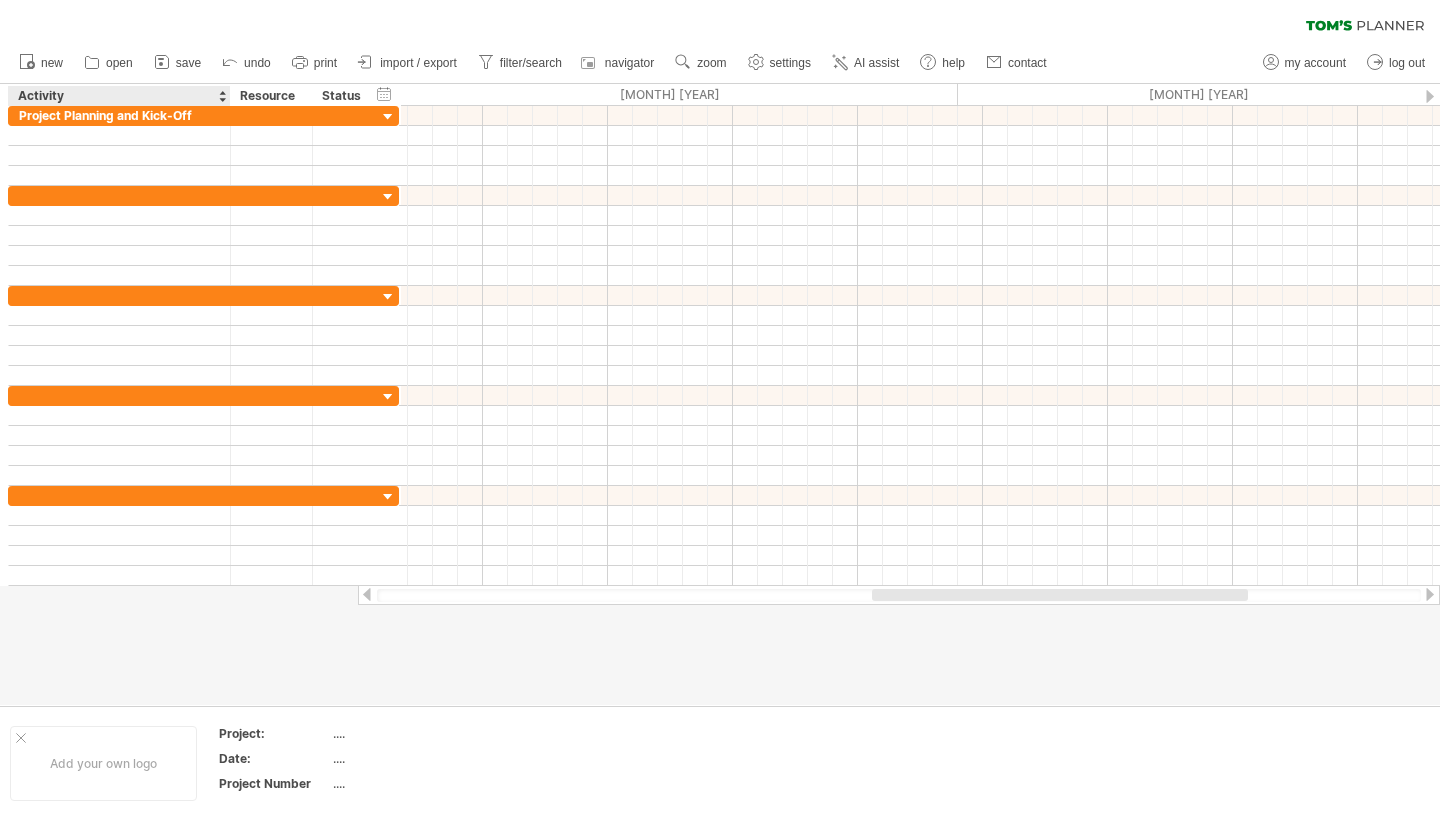 drag, startPoint x: 179, startPoint y: 96, endPoint x: 226, endPoint y: 99, distance: 47.095646 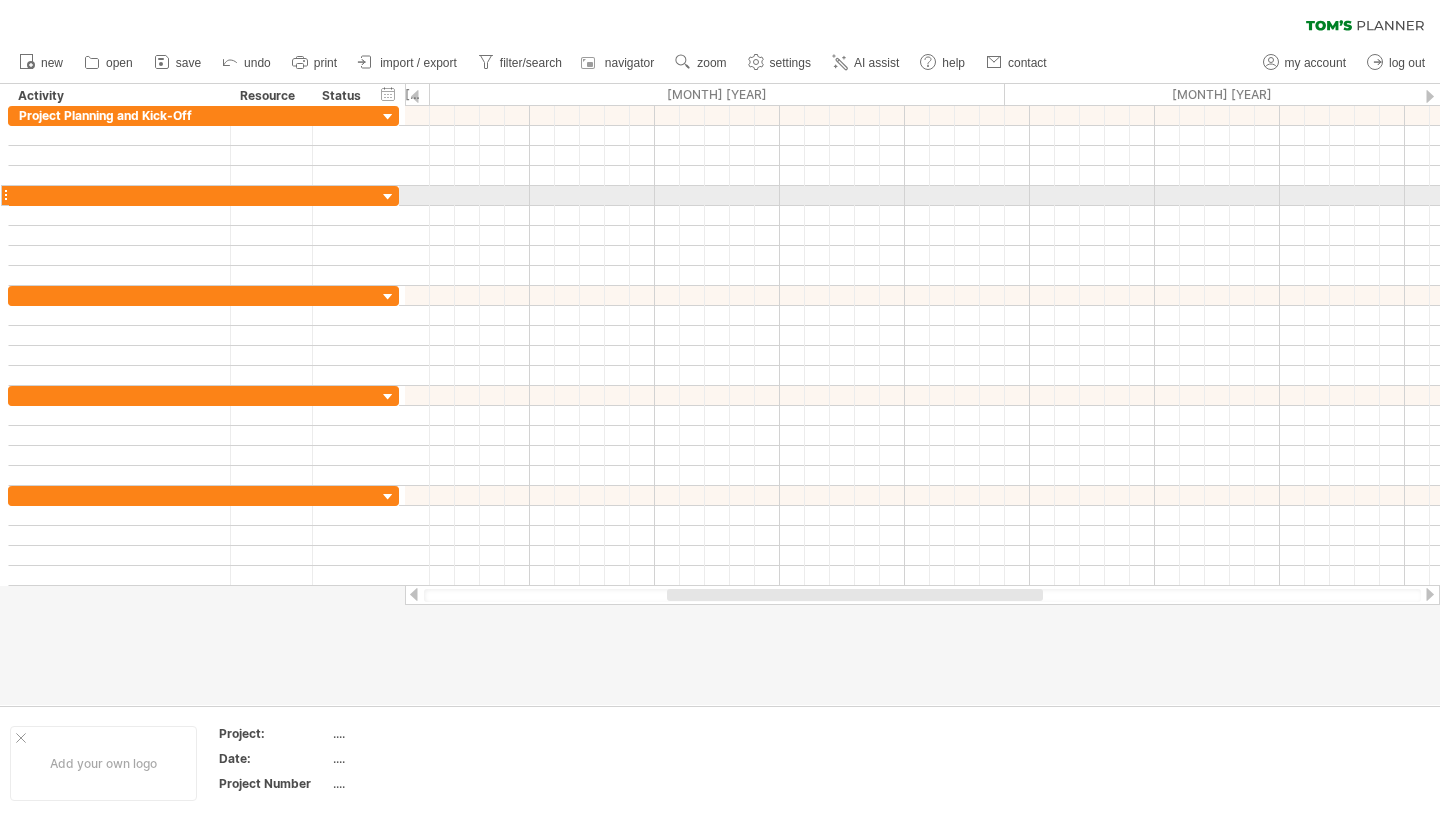 click at bounding box center [119, 195] 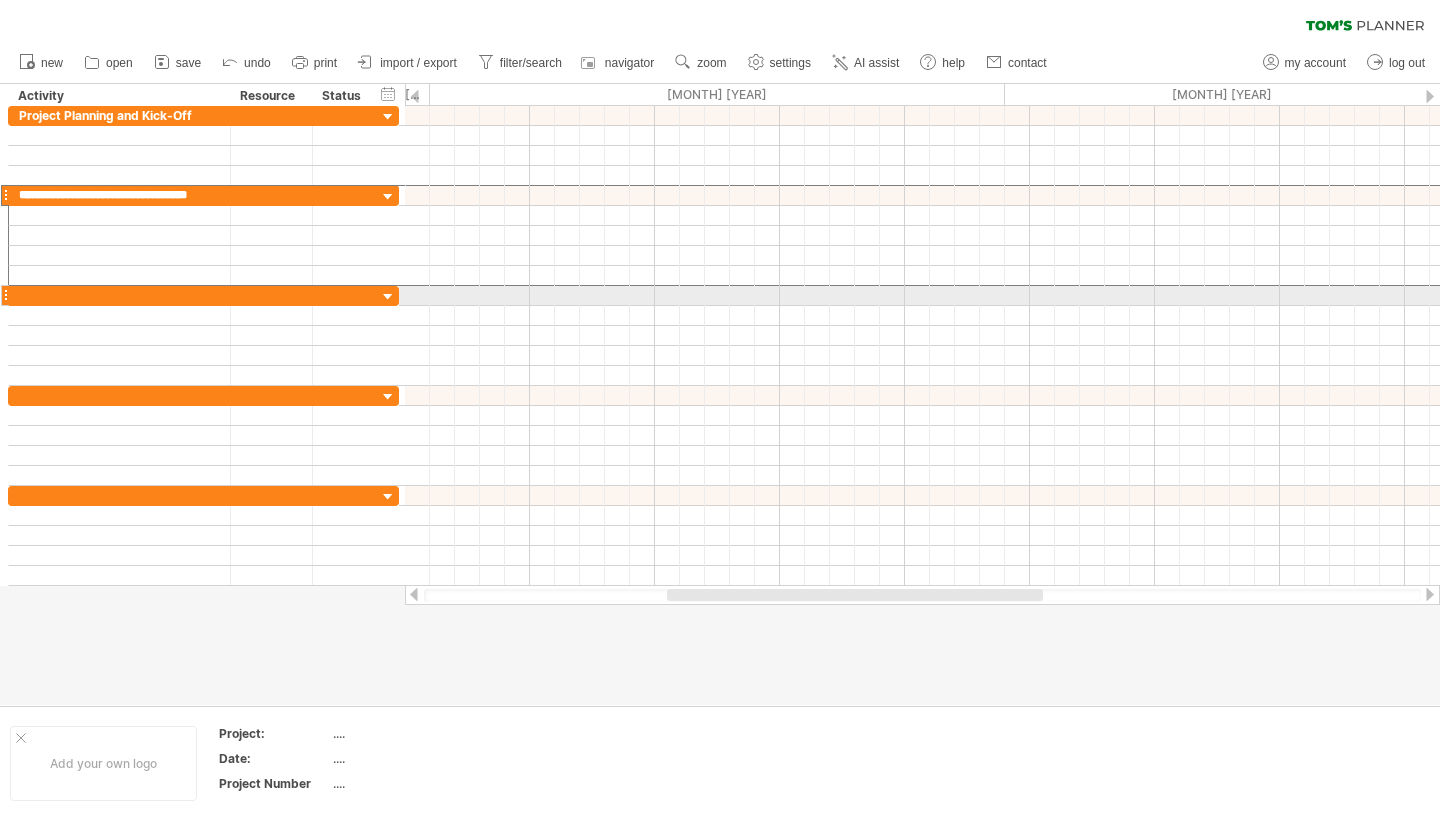 click at bounding box center [119, 295] 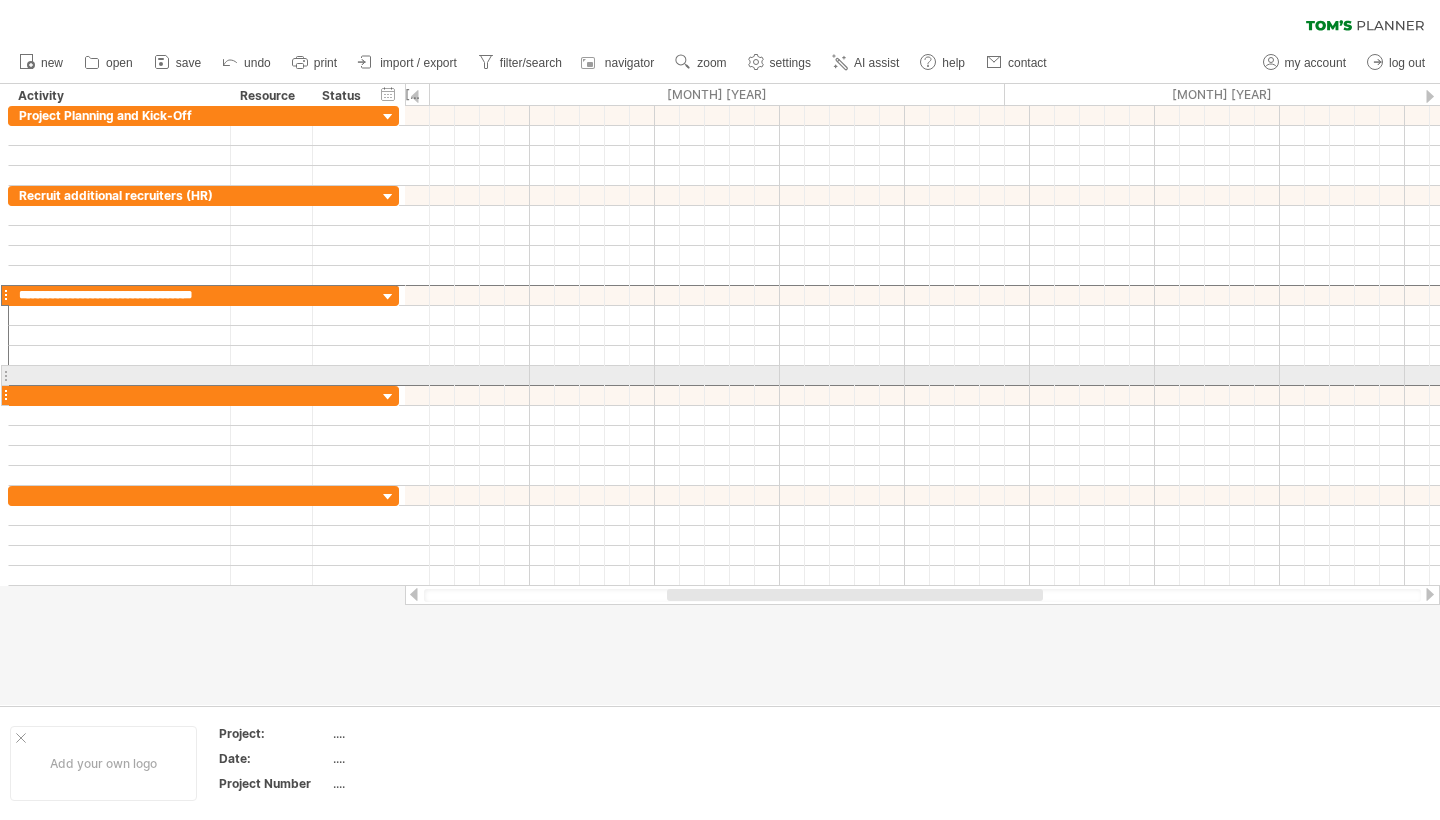 click at bounding box center (119, 395) 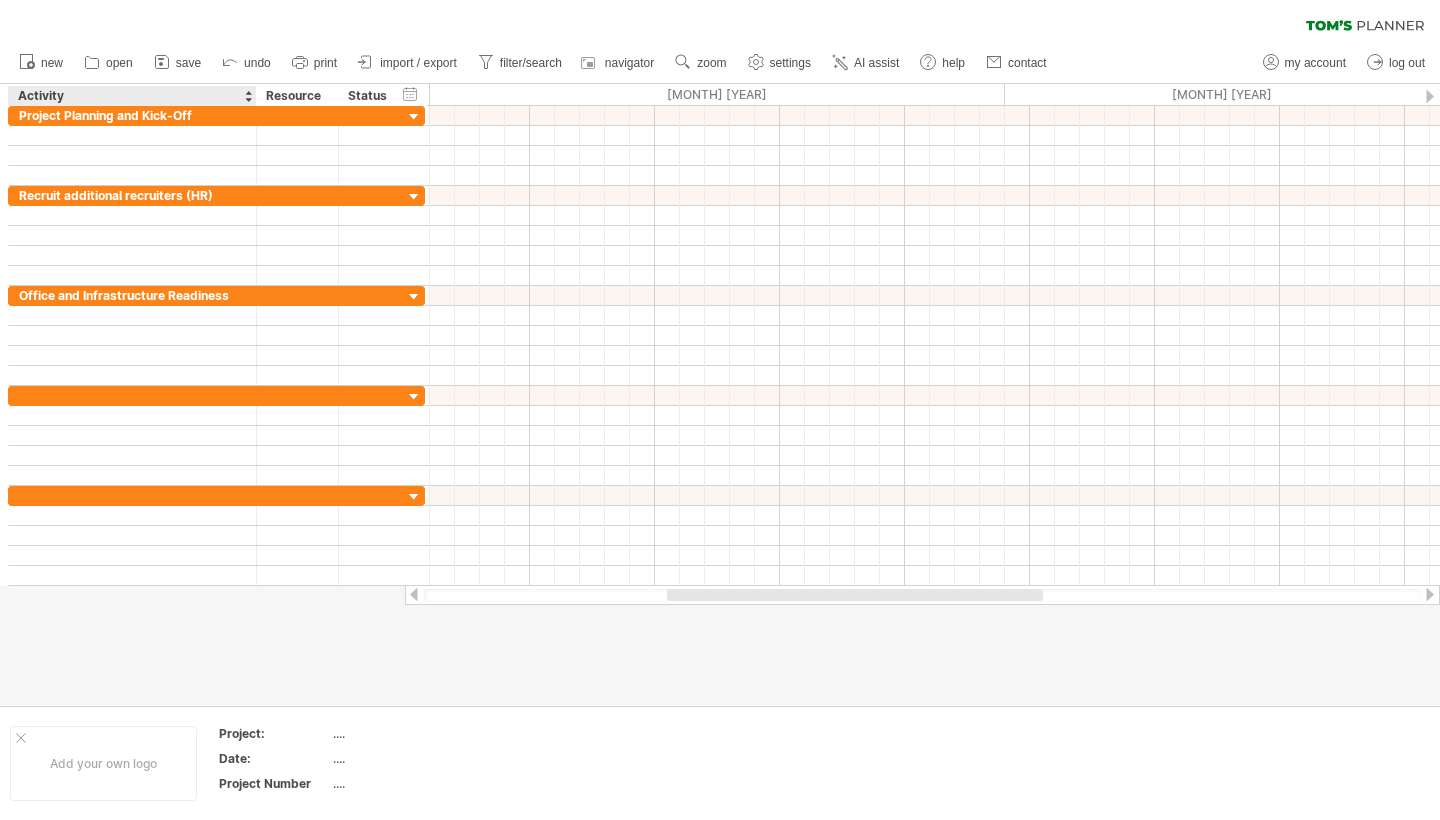 drag, startPoint x: 227, startPoint y: 98, endPoint x: 254, endPoint y: 98, distance: 27 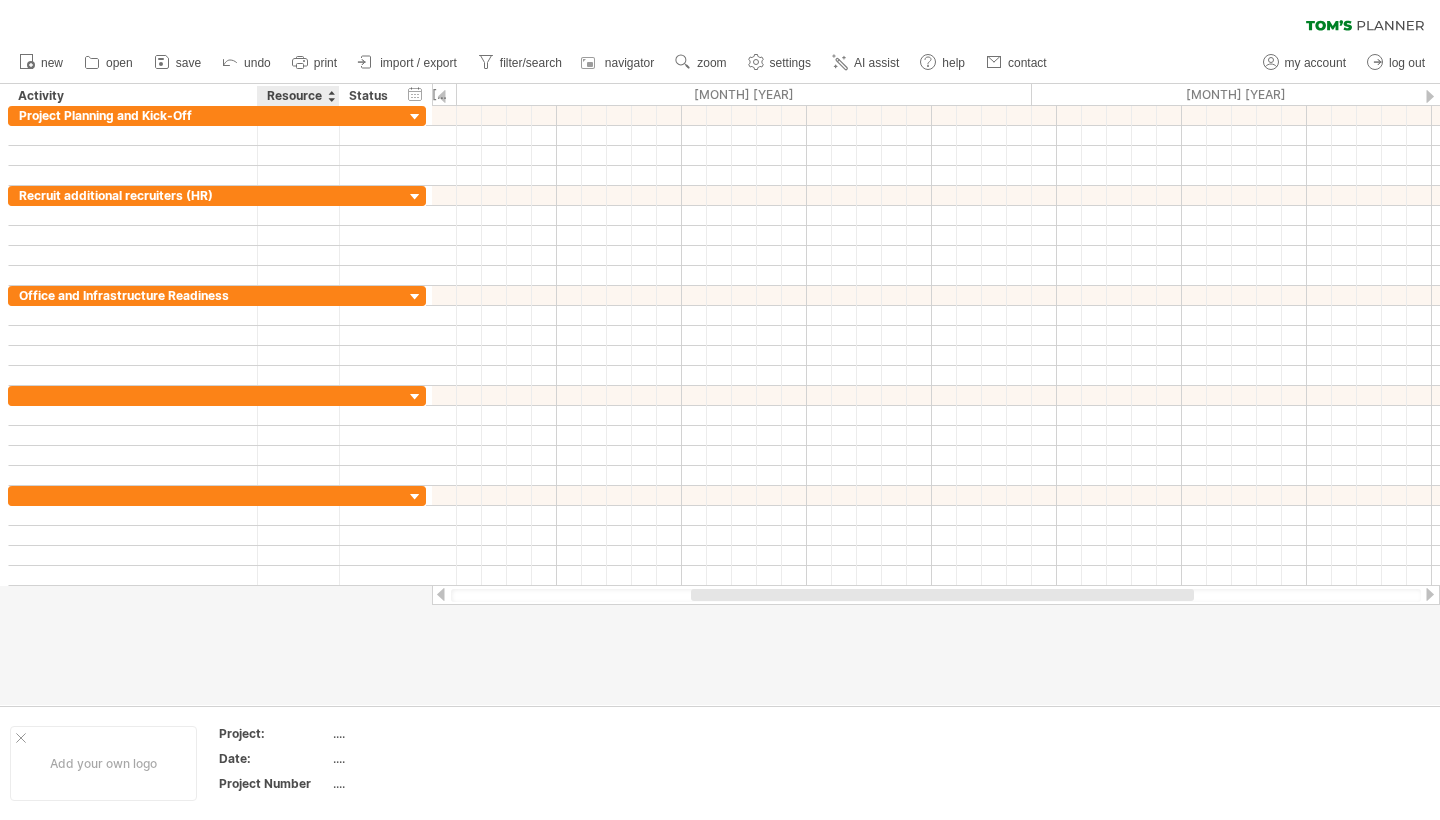 click on "Resource" at bounding box center [297, 96] 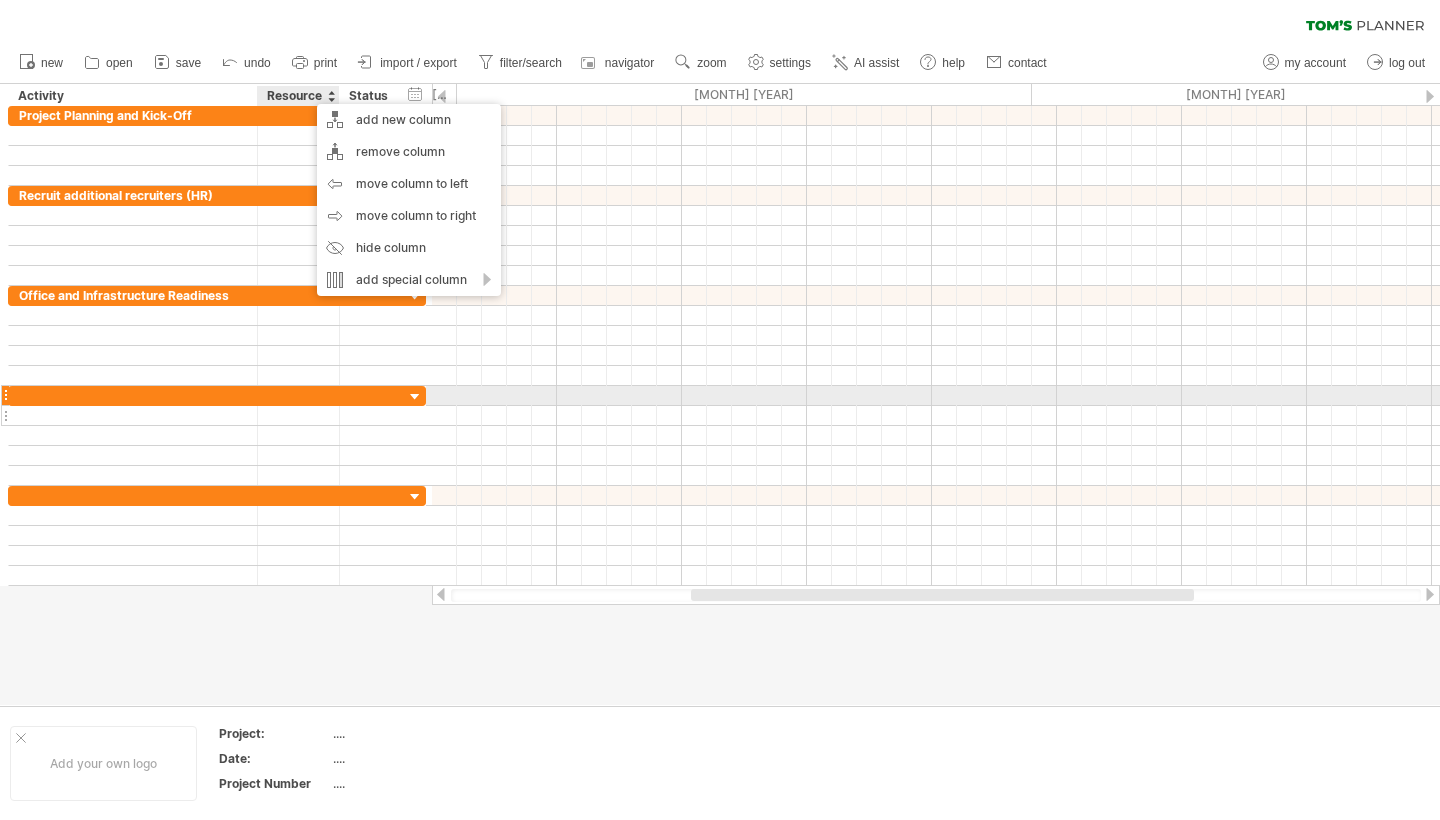 click at bounding box center (133, 415) 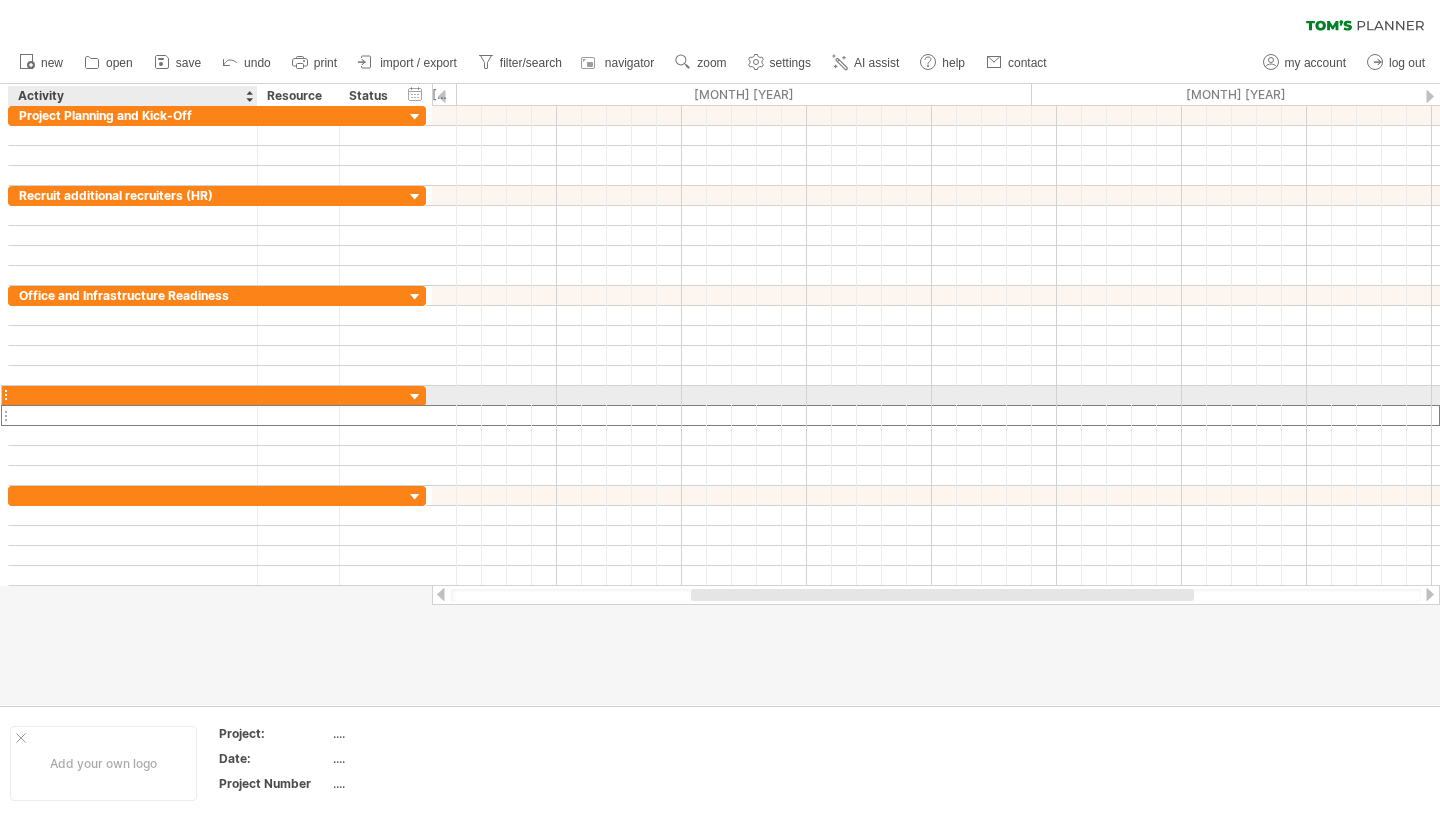 click at bounding box center (133, 395) 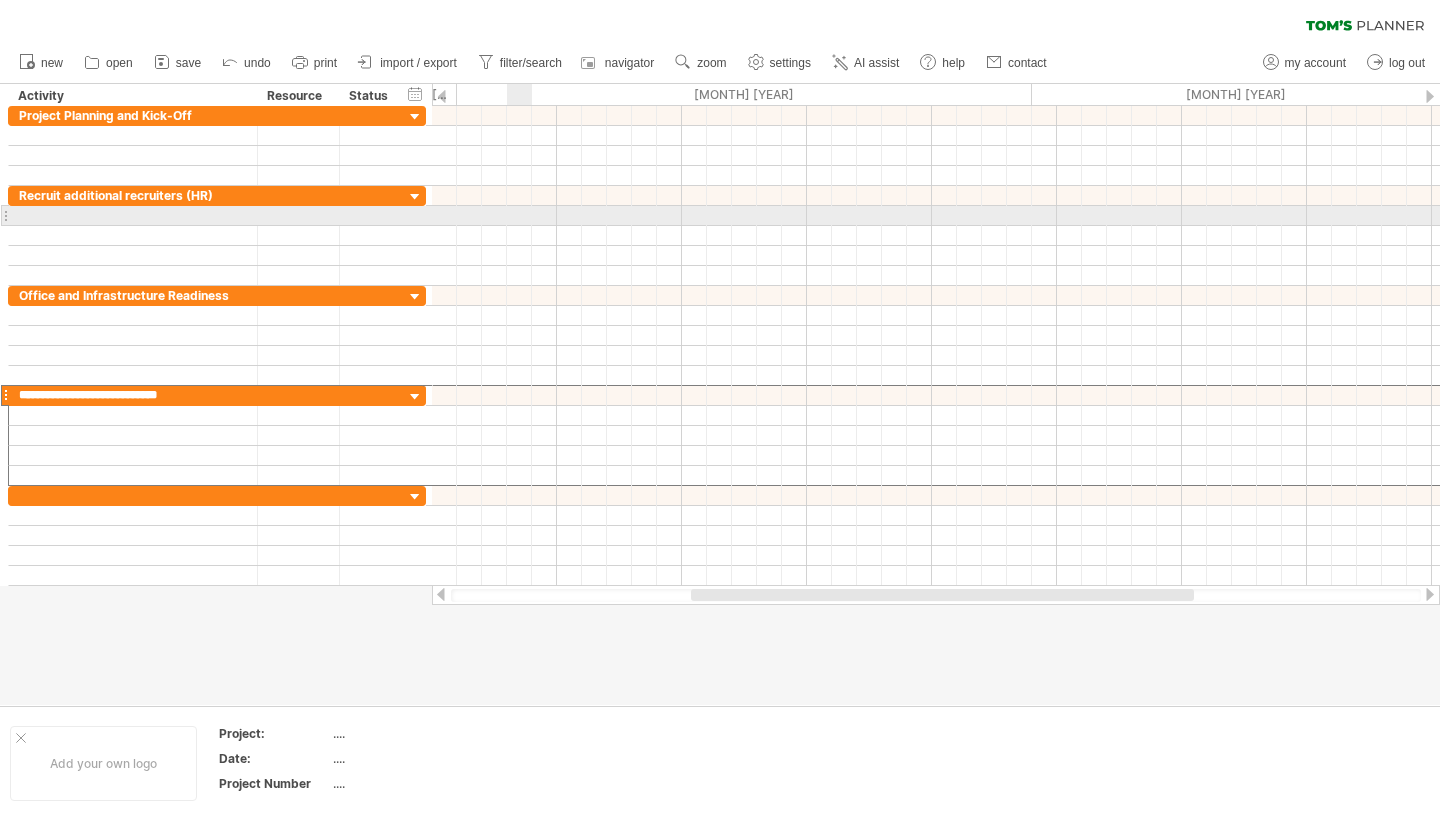 click at bounding box center [936, 176] 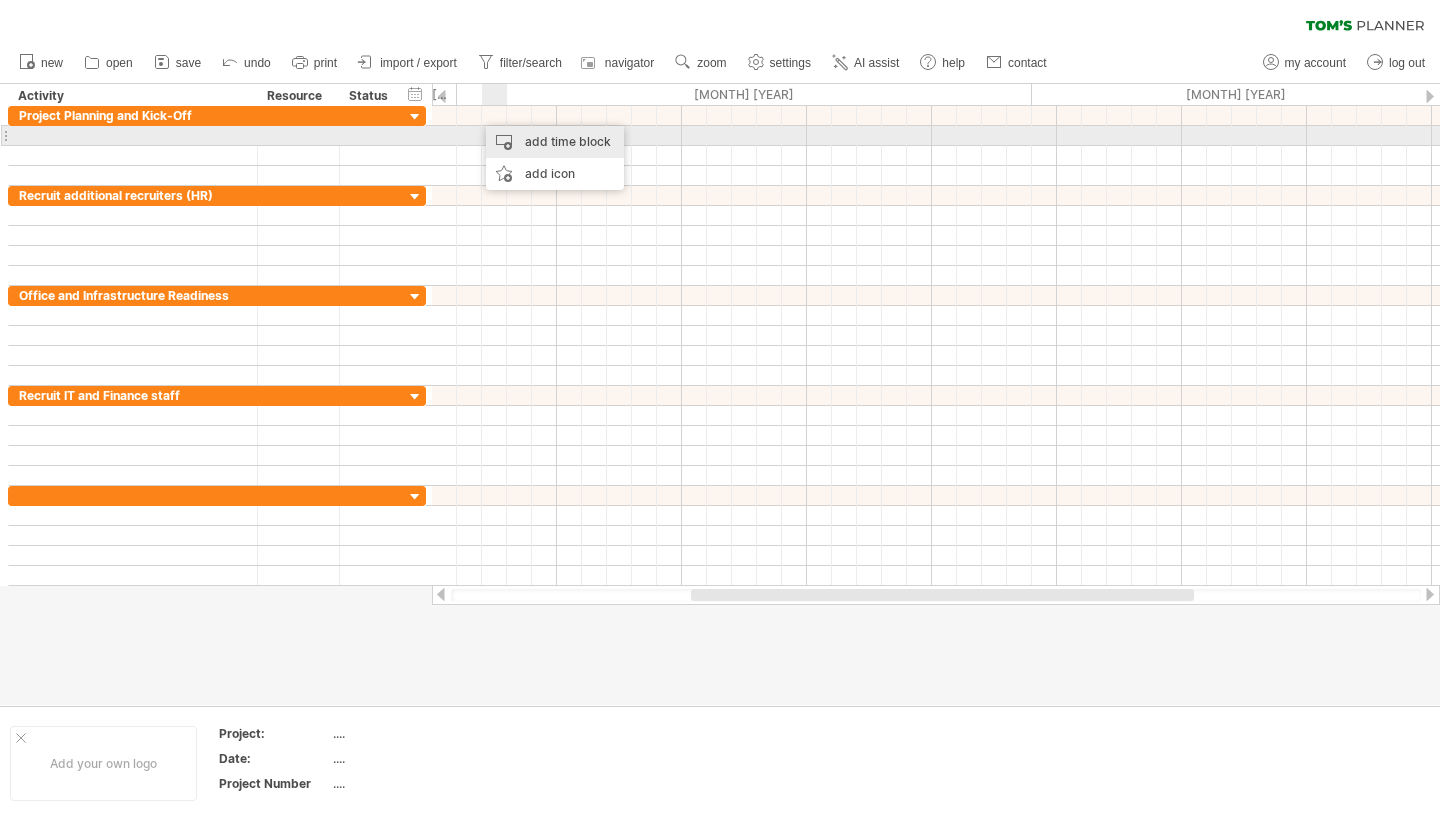 click on "add time block" at bounding box center [555, 142] 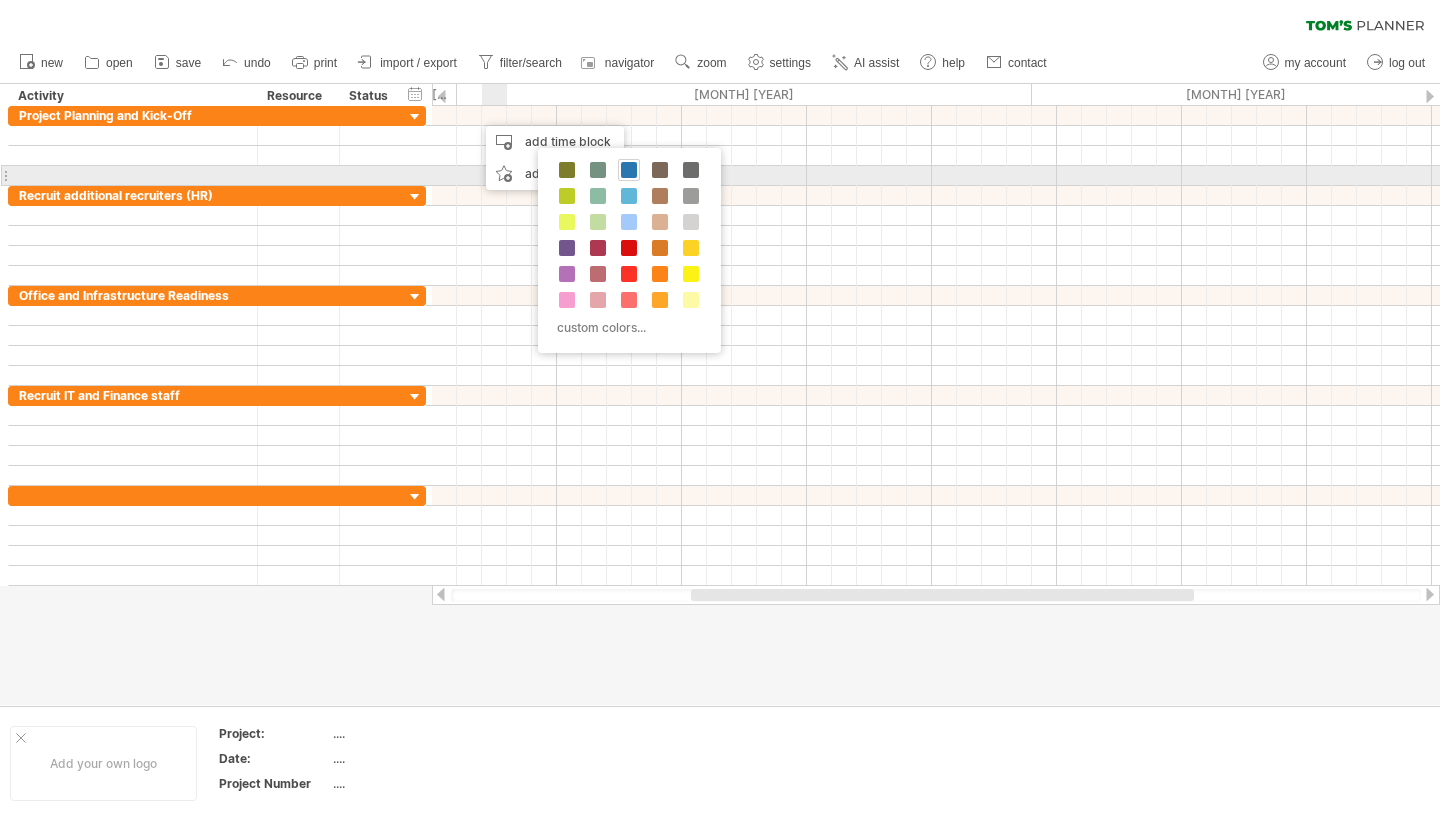 click at bounding box center (629, 170) 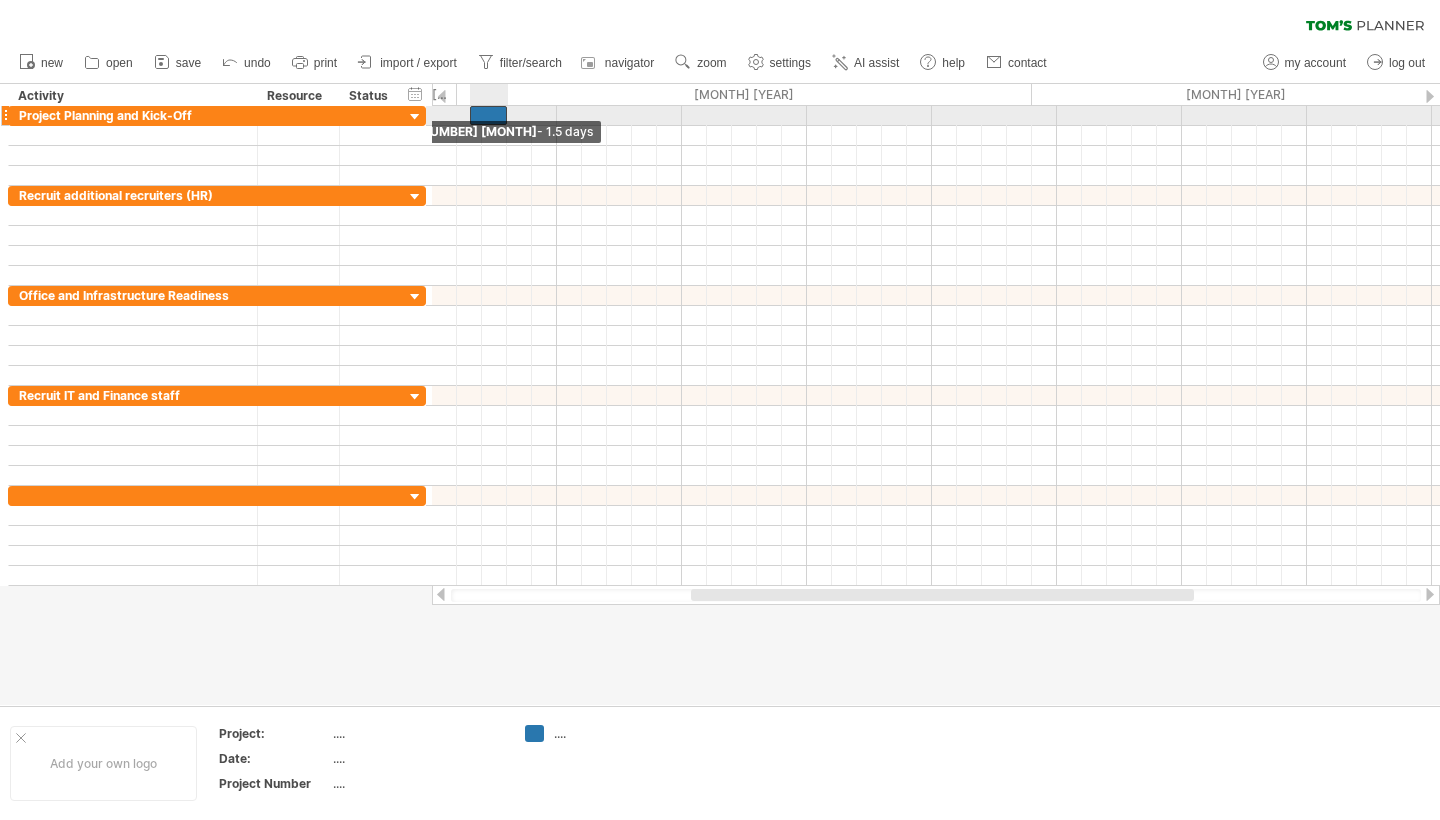 drag, startPoint x: 483, startPoint y: 119, endPoint x: 472, endPoint y: 115, distance: 11.7046995 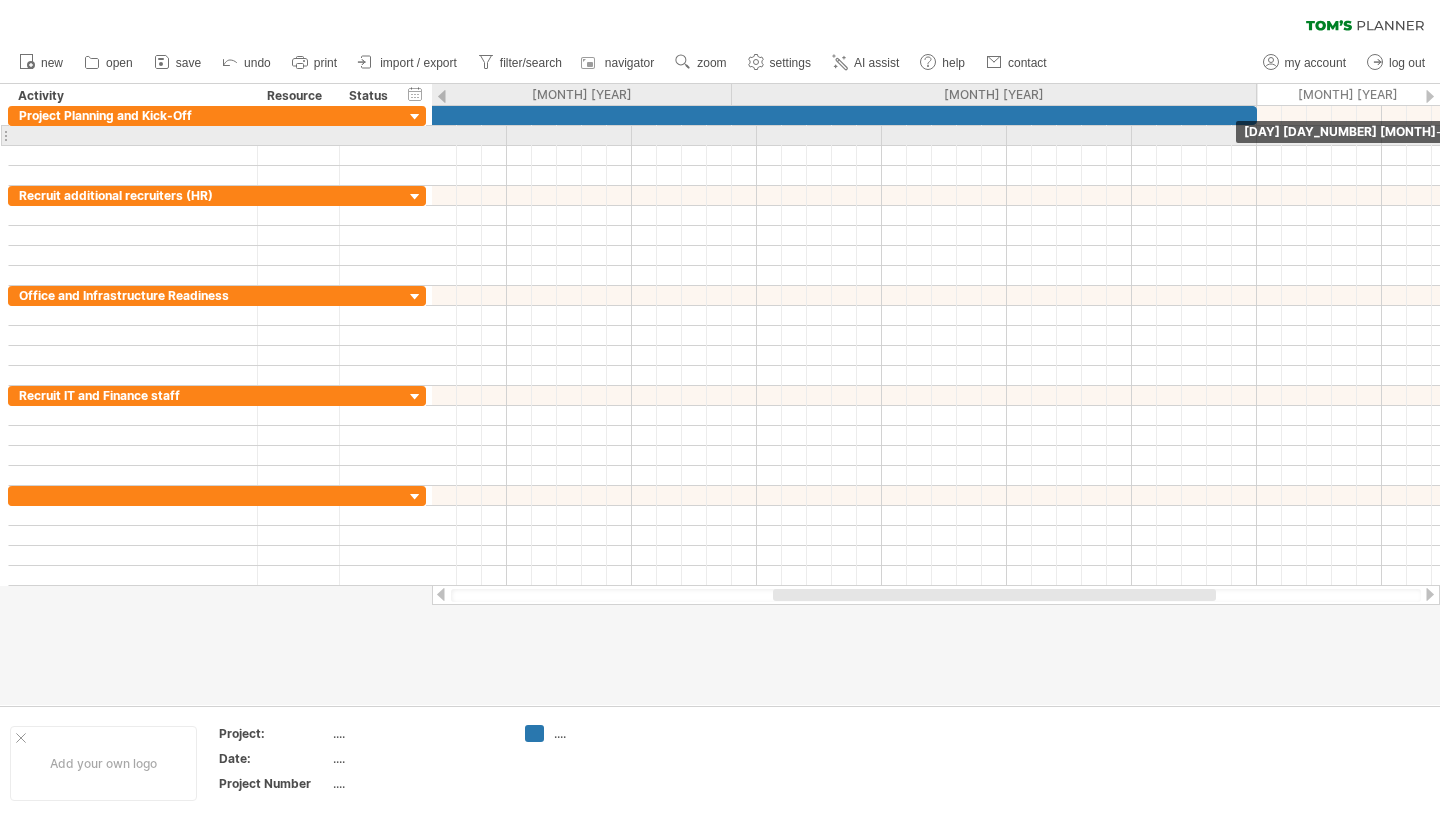 drag, startPoint x: 504, startPoint y: 116, endPoint x: 1256, endPoint y: 129, distance: 752.11237 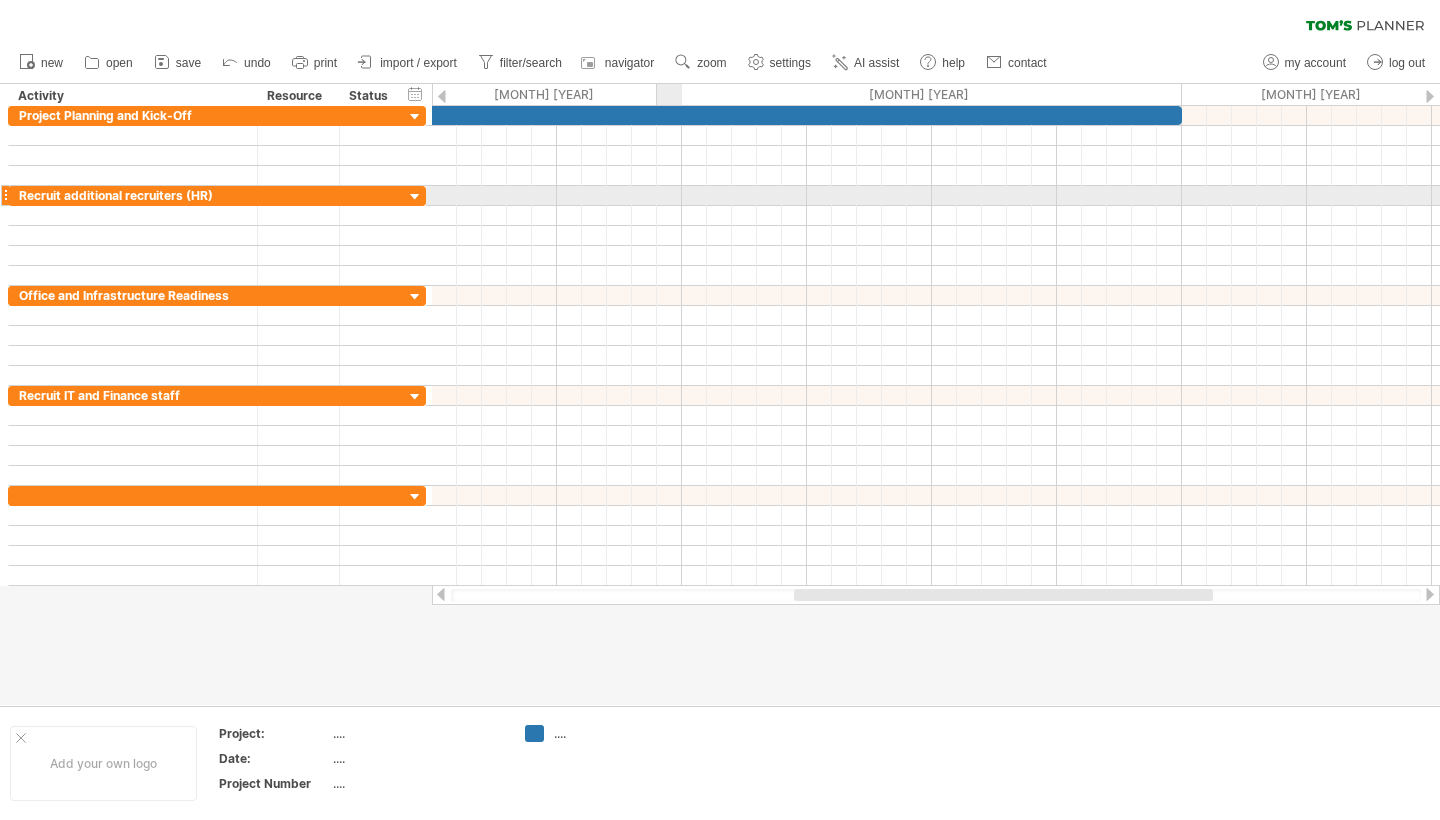 click at bounding box center (936, 196) 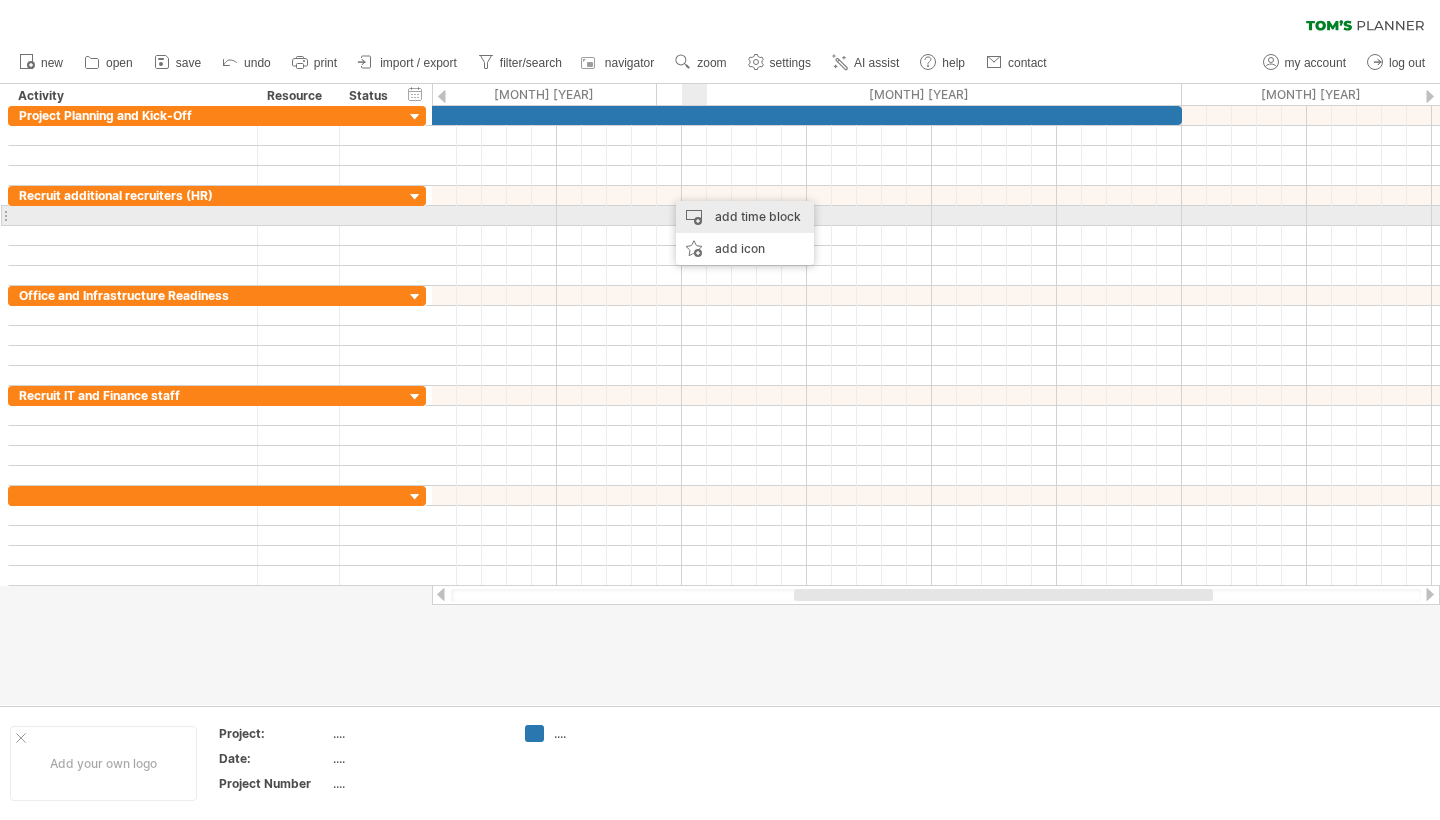 click on "add time block" at bounding box center (745, 217) 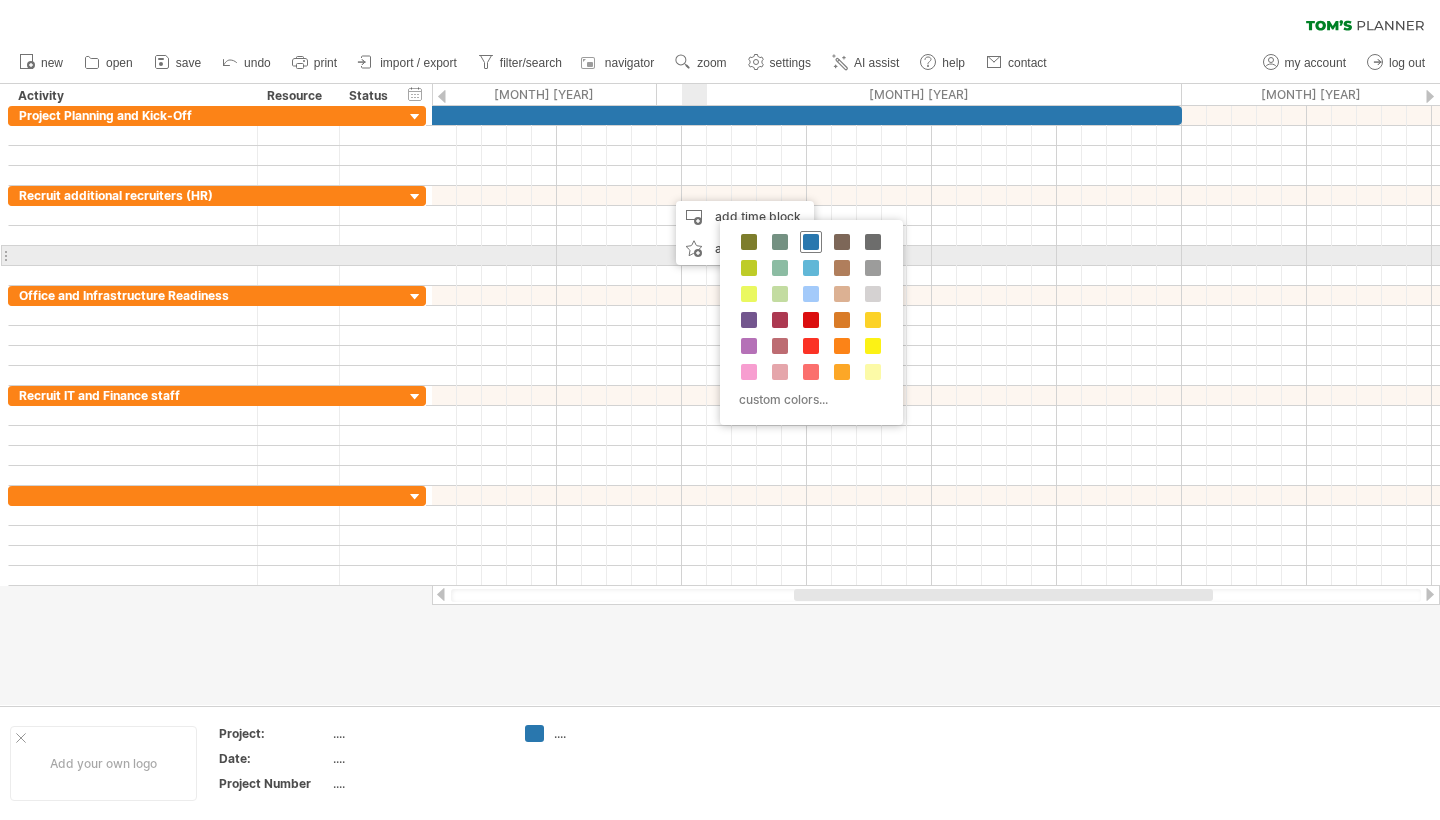 click at bounding box center (811, 242) 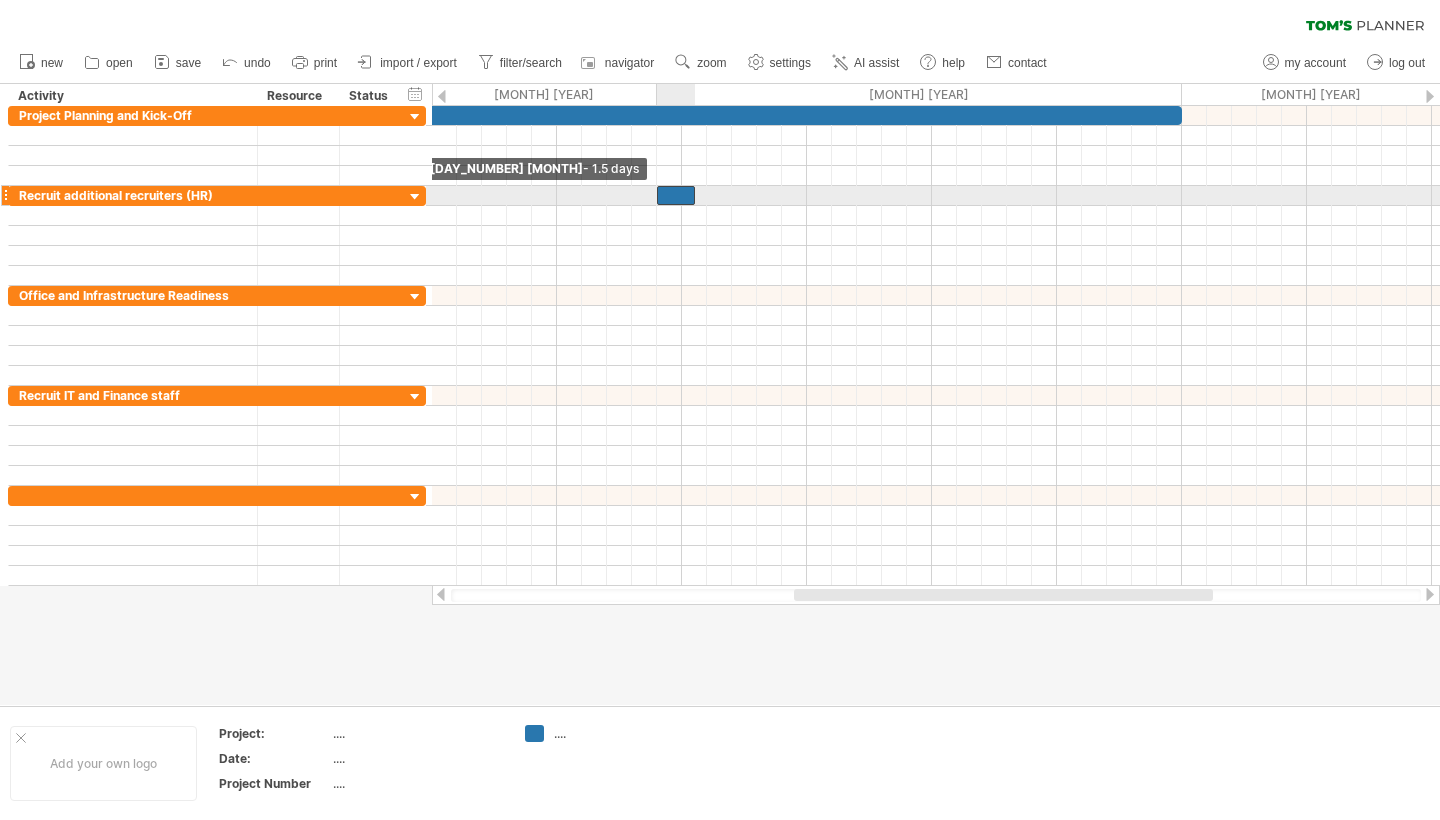 click at bounding box center (676, 195) 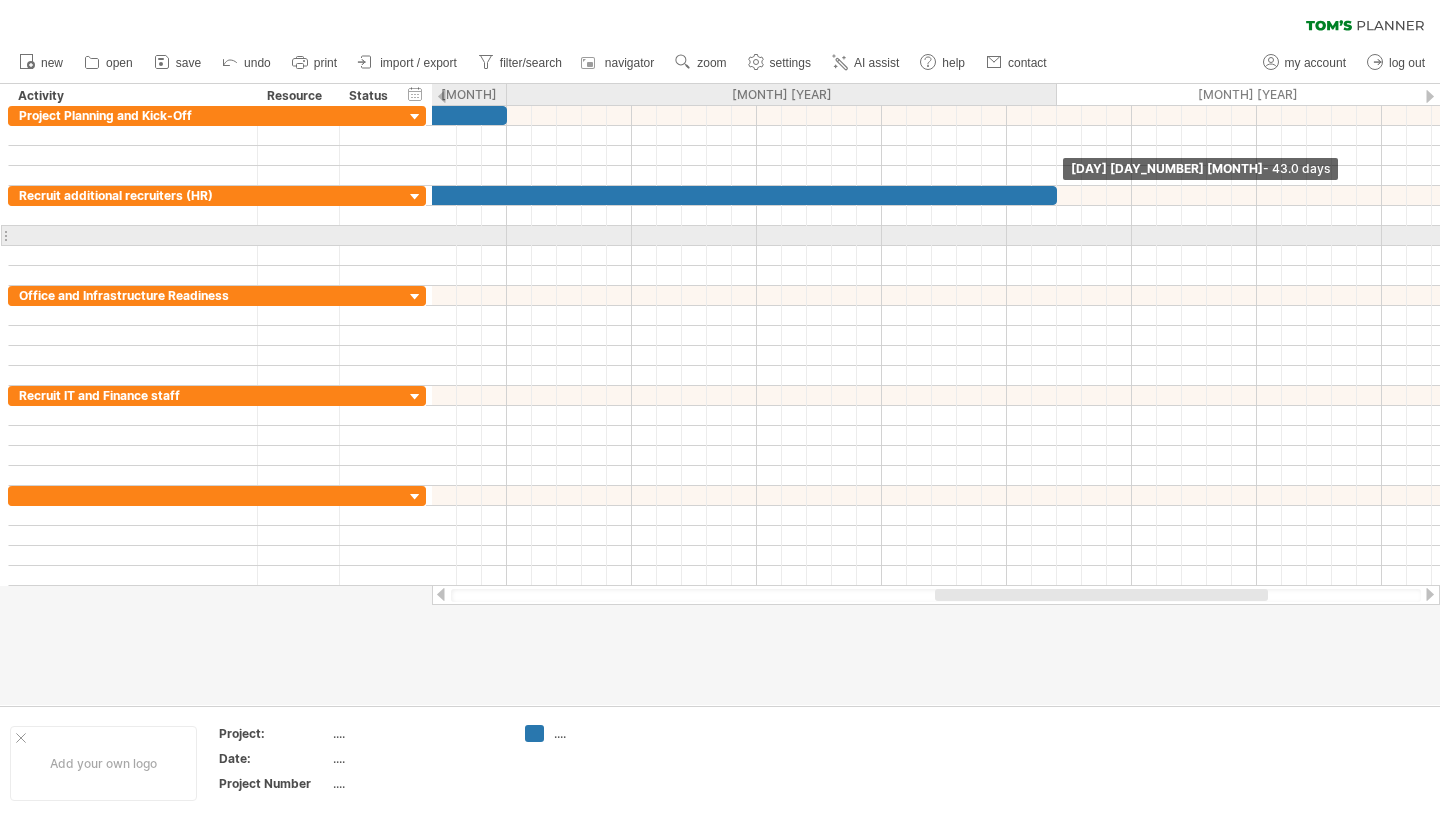 drag, startPoint x: 695, startPoint y: 198, endPoint x: 1055, endPoint y: 240, distance: 362.4417 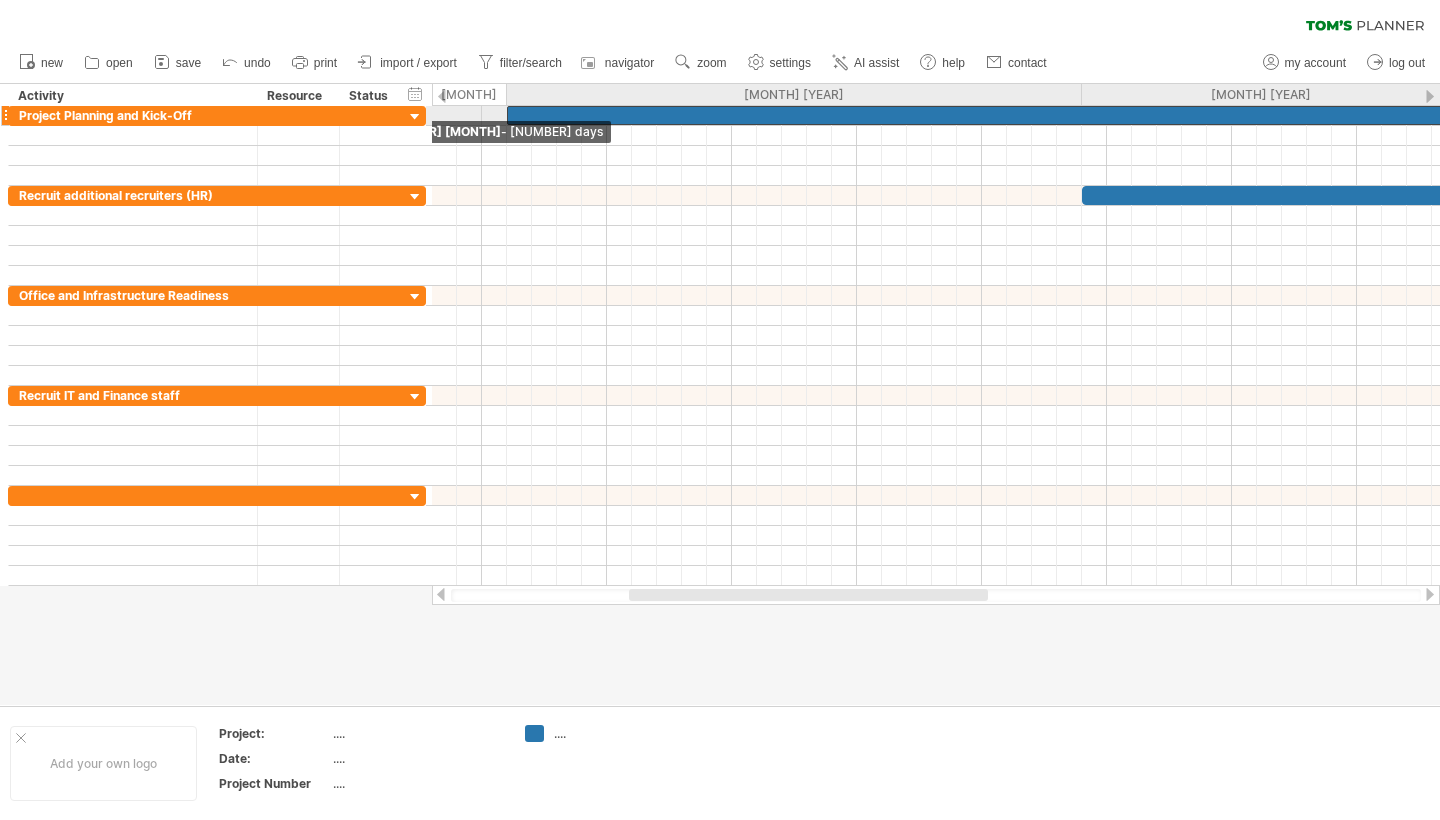 click at bounding box center (507, 115) 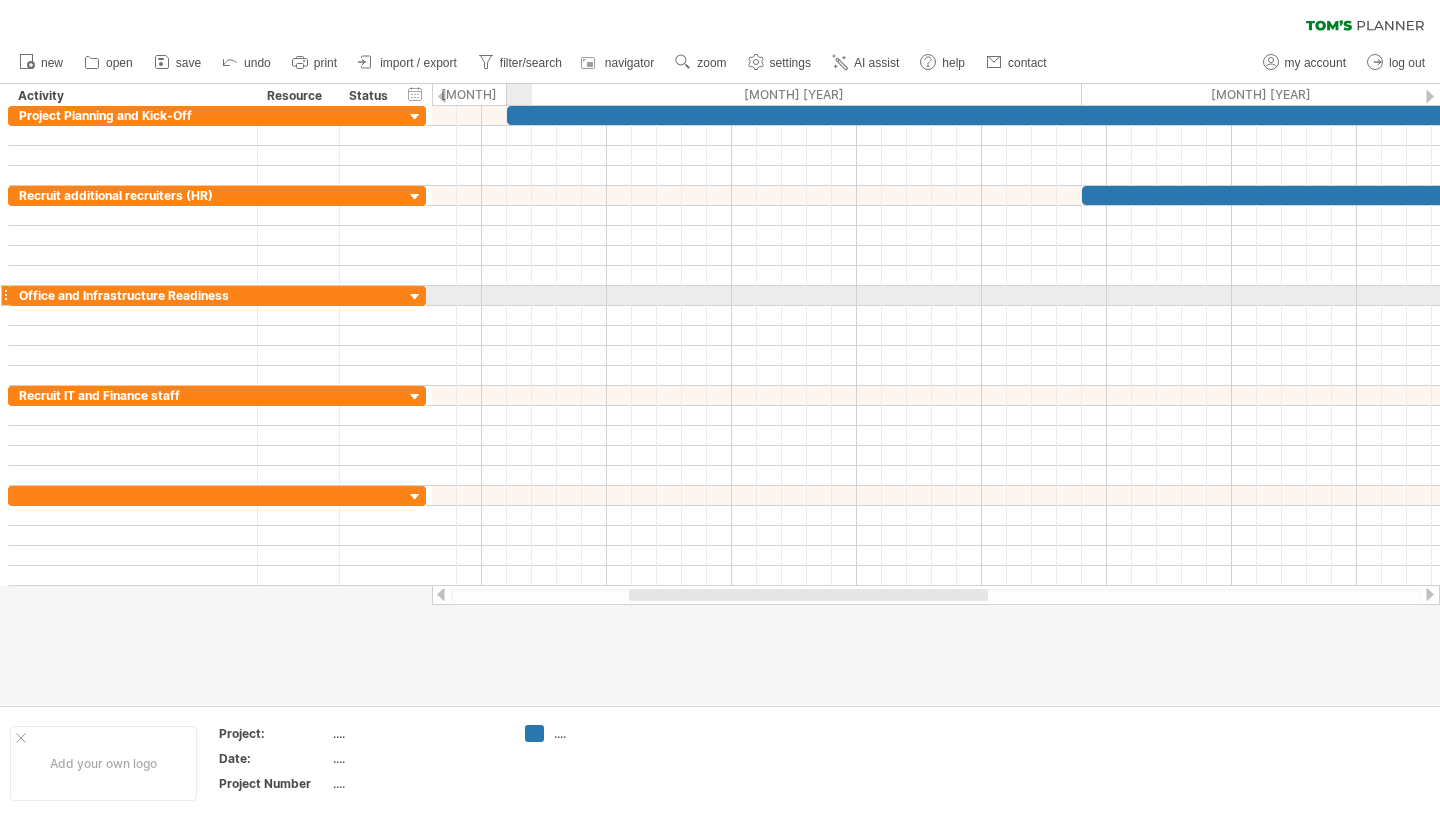 click at bounding box center [936, 296] 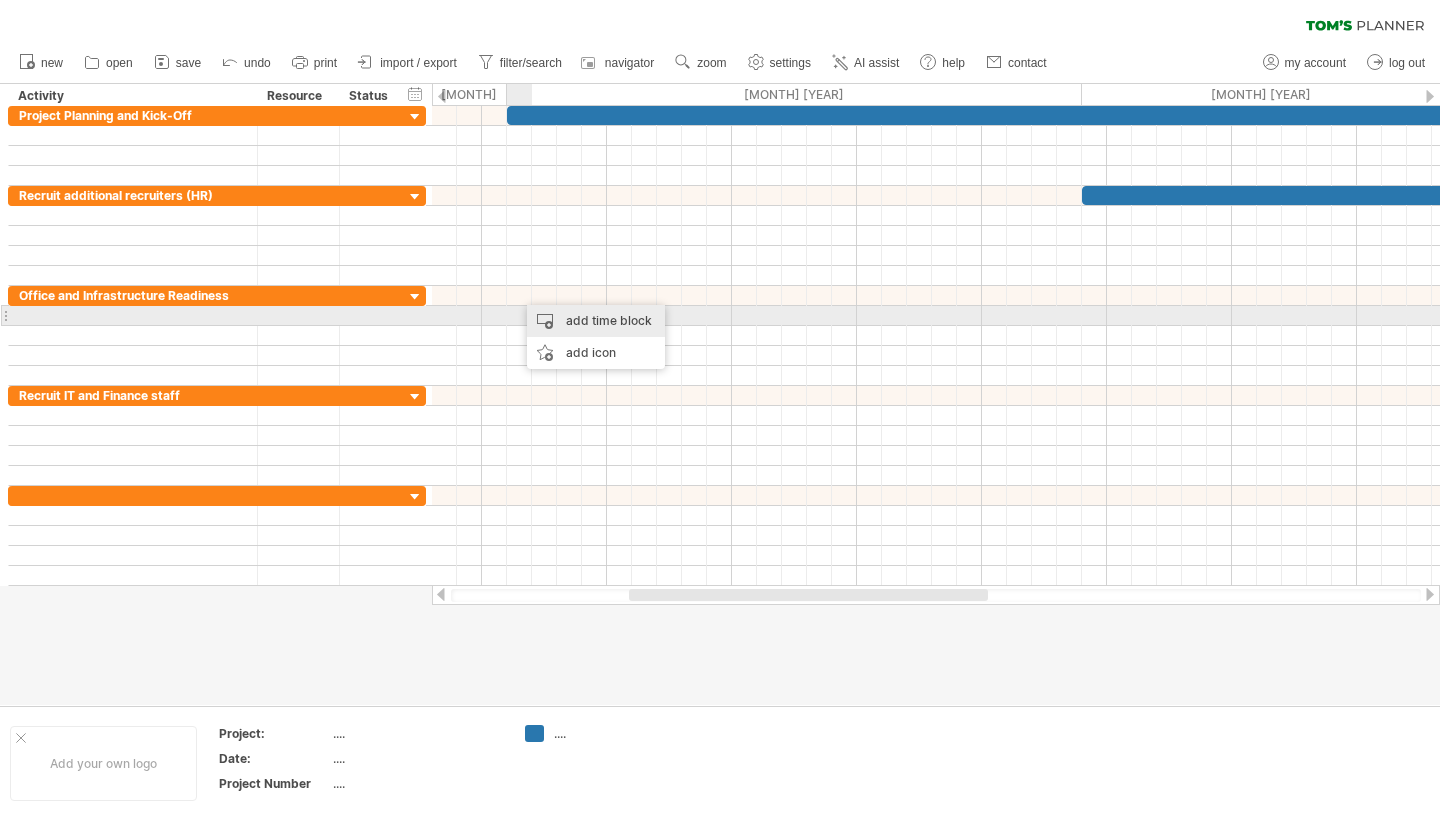 click on "add time block" at bounding box center (596, 321) 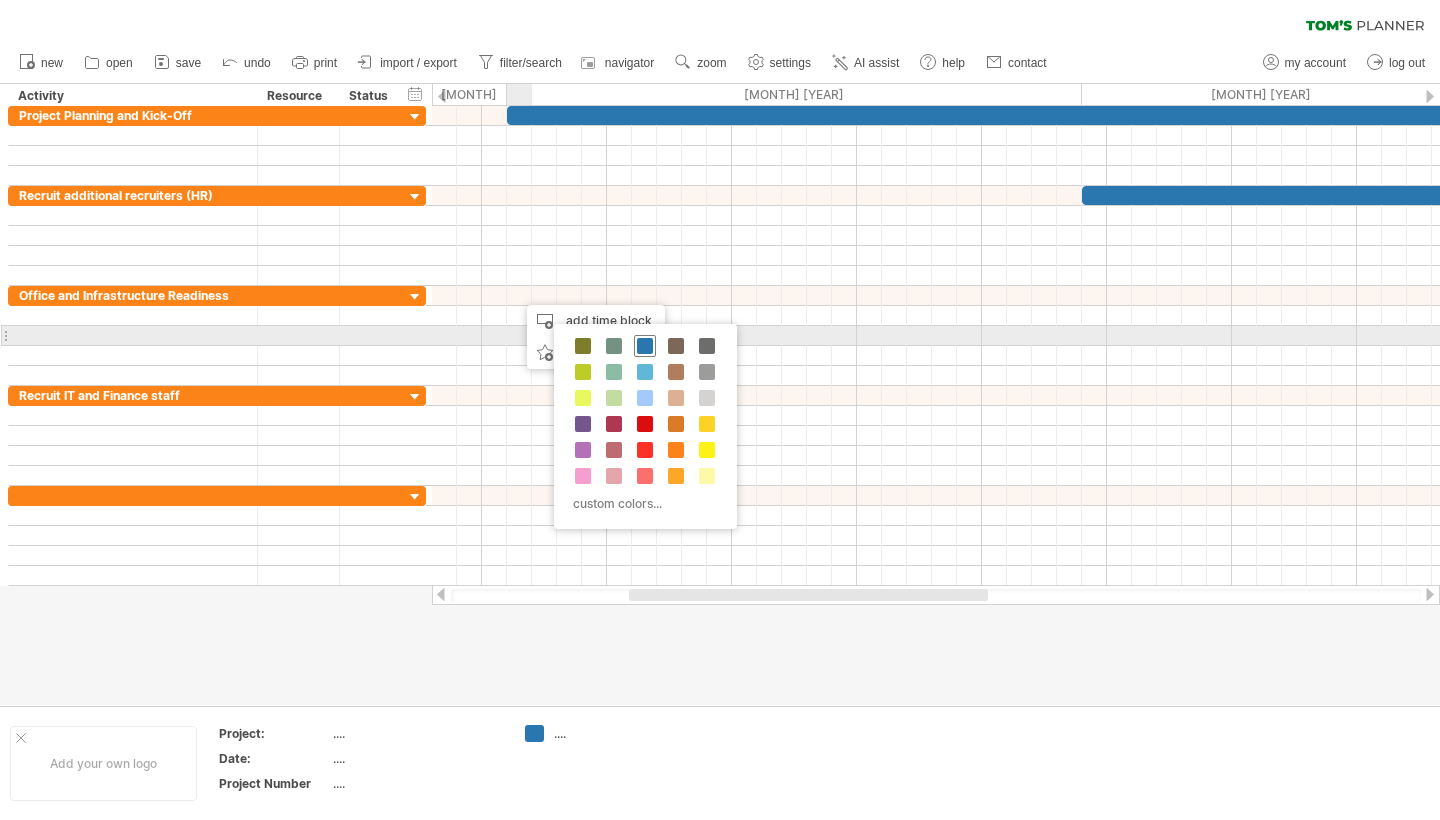 click at bounding box center (645, 346) 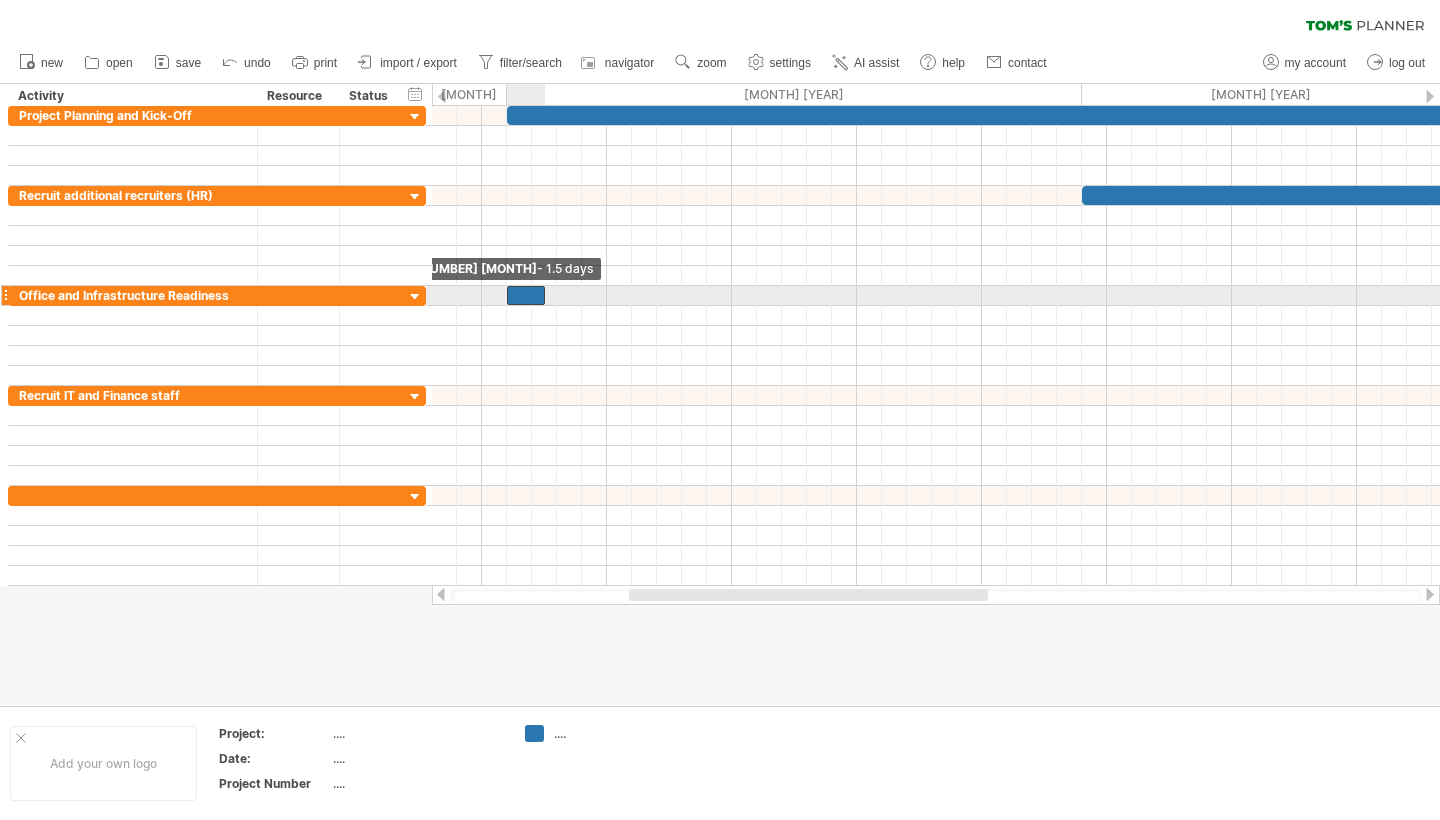 click at bounding box center [526, 295] 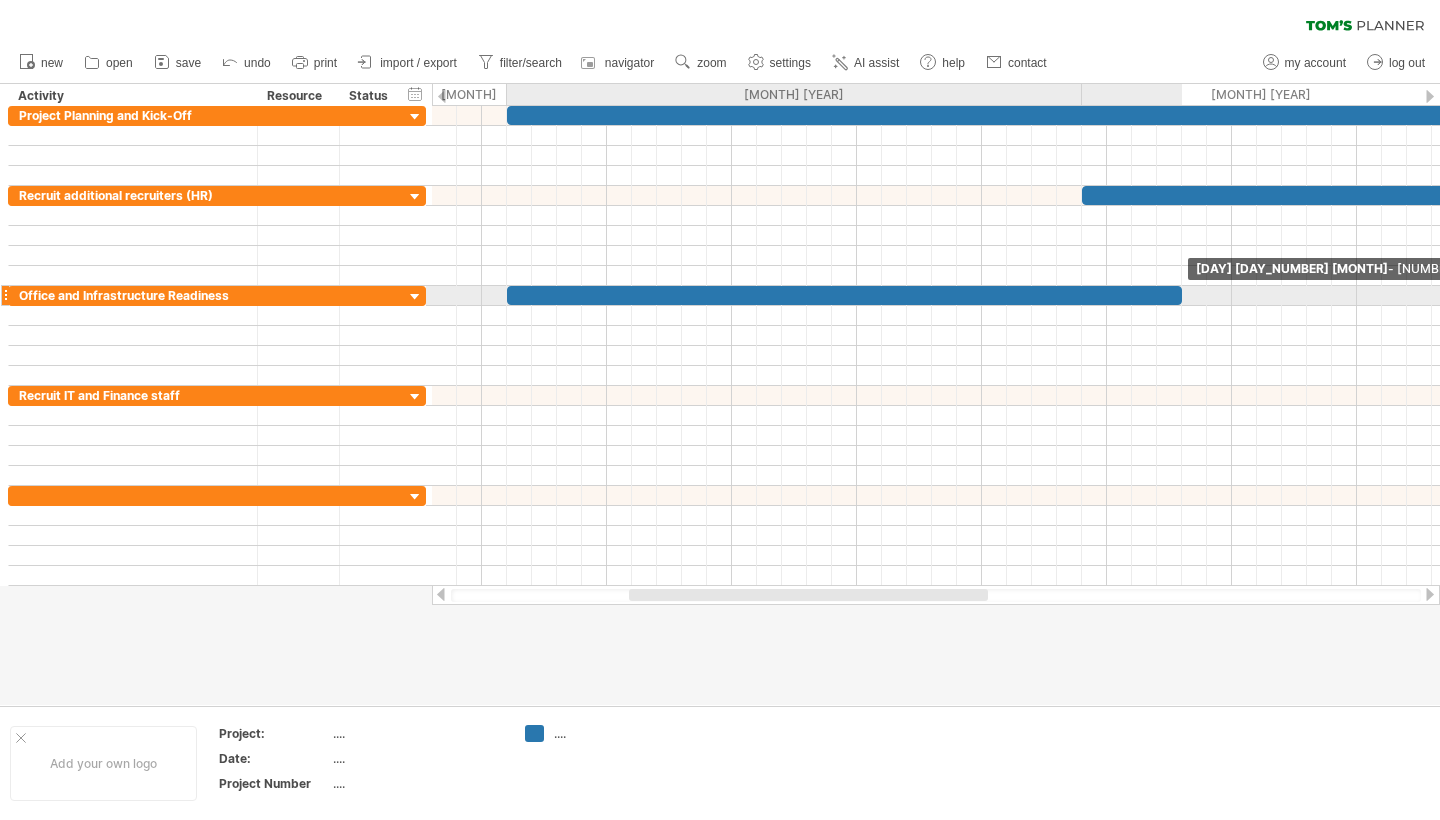 drag, startPoint x: 542, startPoint y: 296, endPoint x: 1174, endPoint y: 295, distance: 632.0008 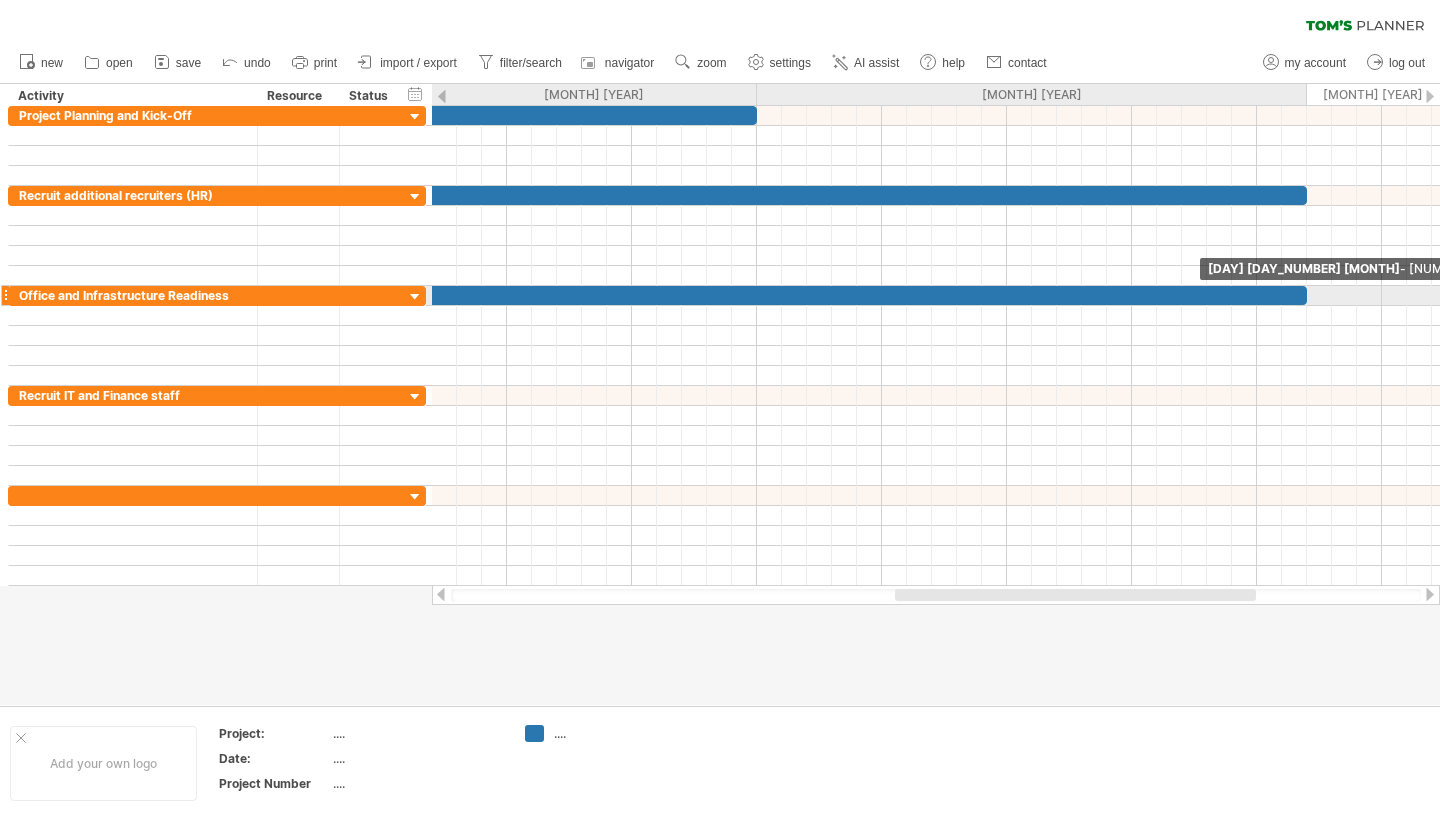 drag, startPoint x: 803, startPoint y: 301, endPoint x: 1302, endPoint y: 293, distance: 499.06412 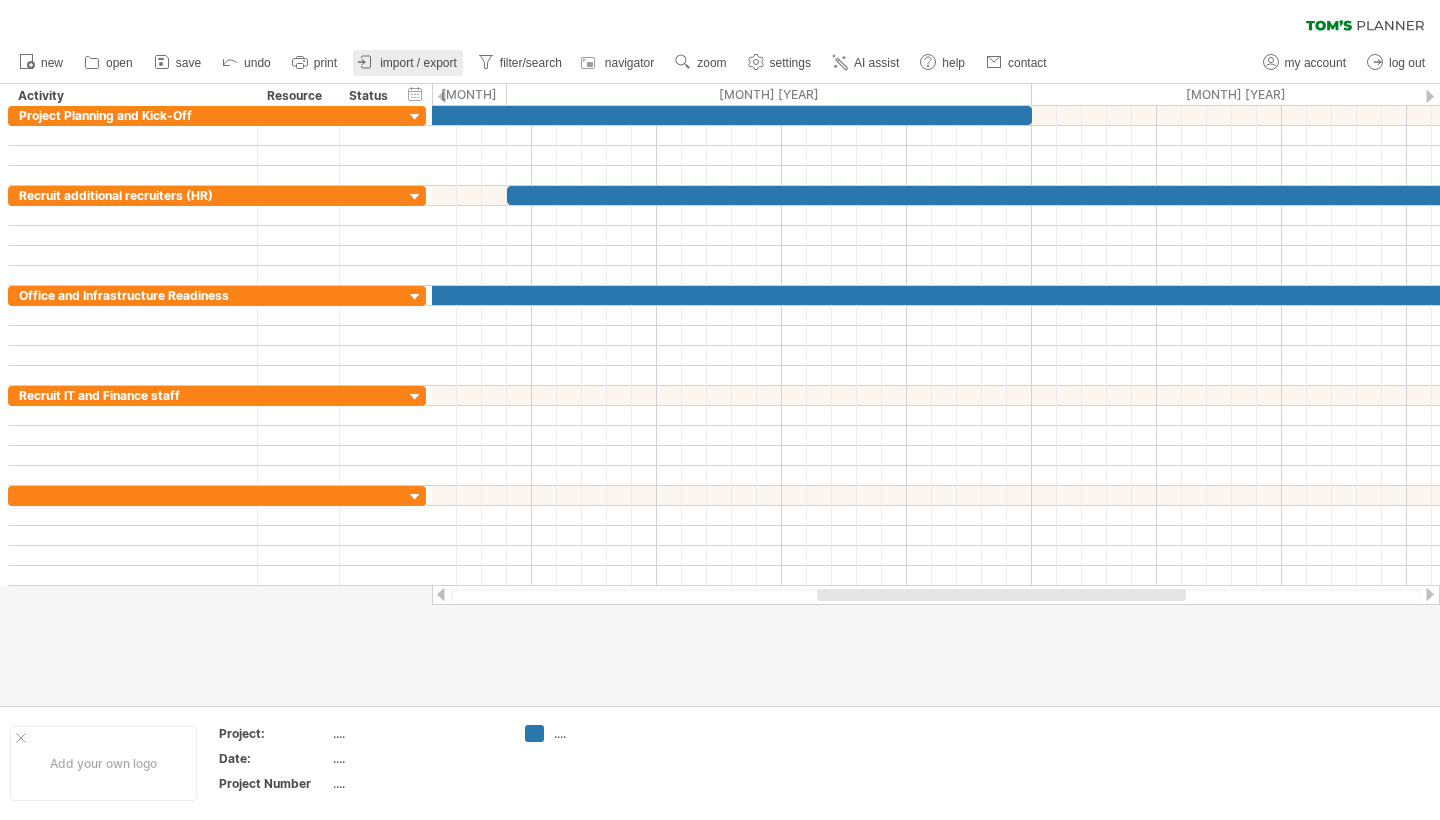 click on "import / export" at bounding box center [418, 63] 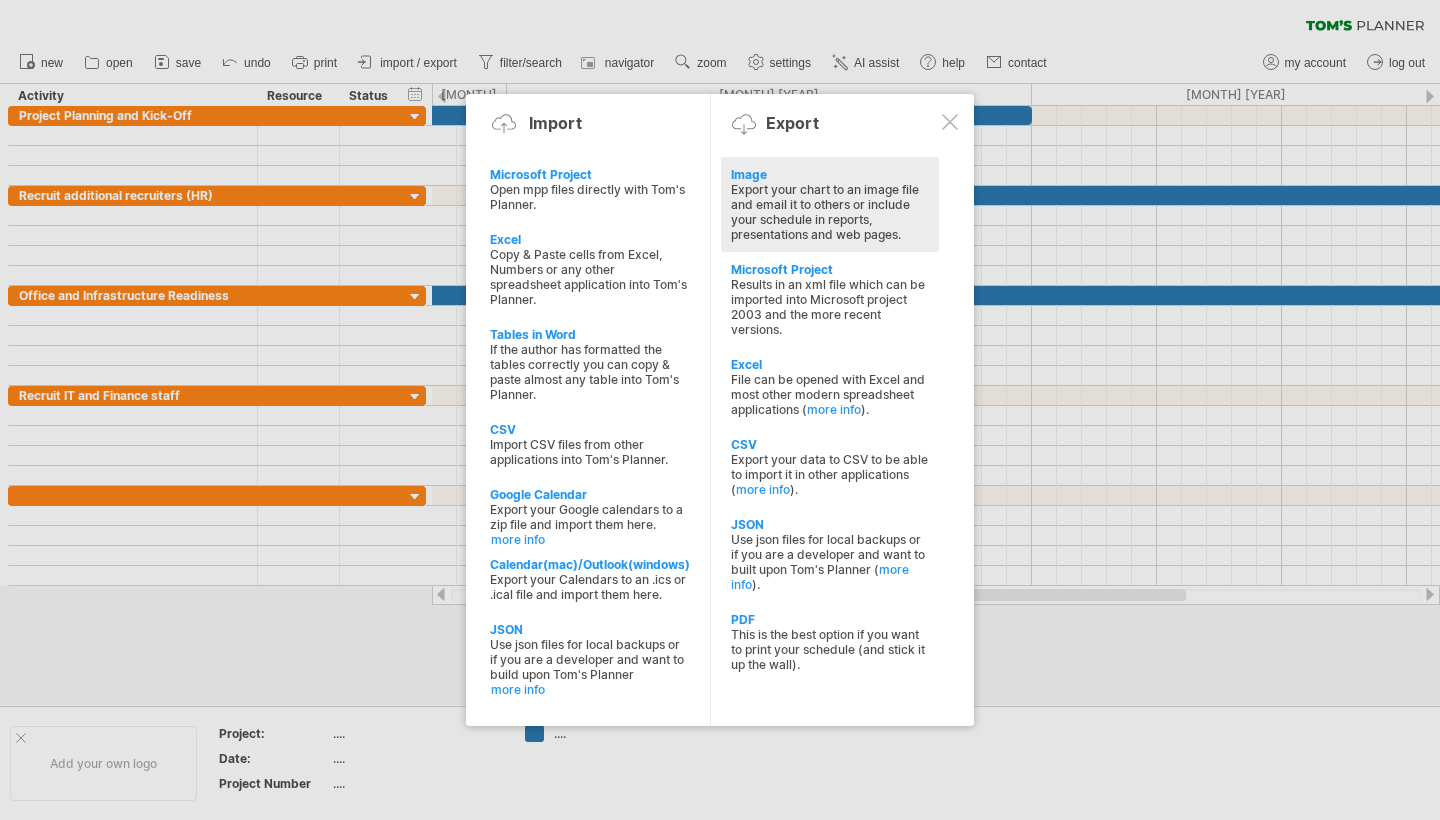 click on "Image" at bounding box center (830, 174) 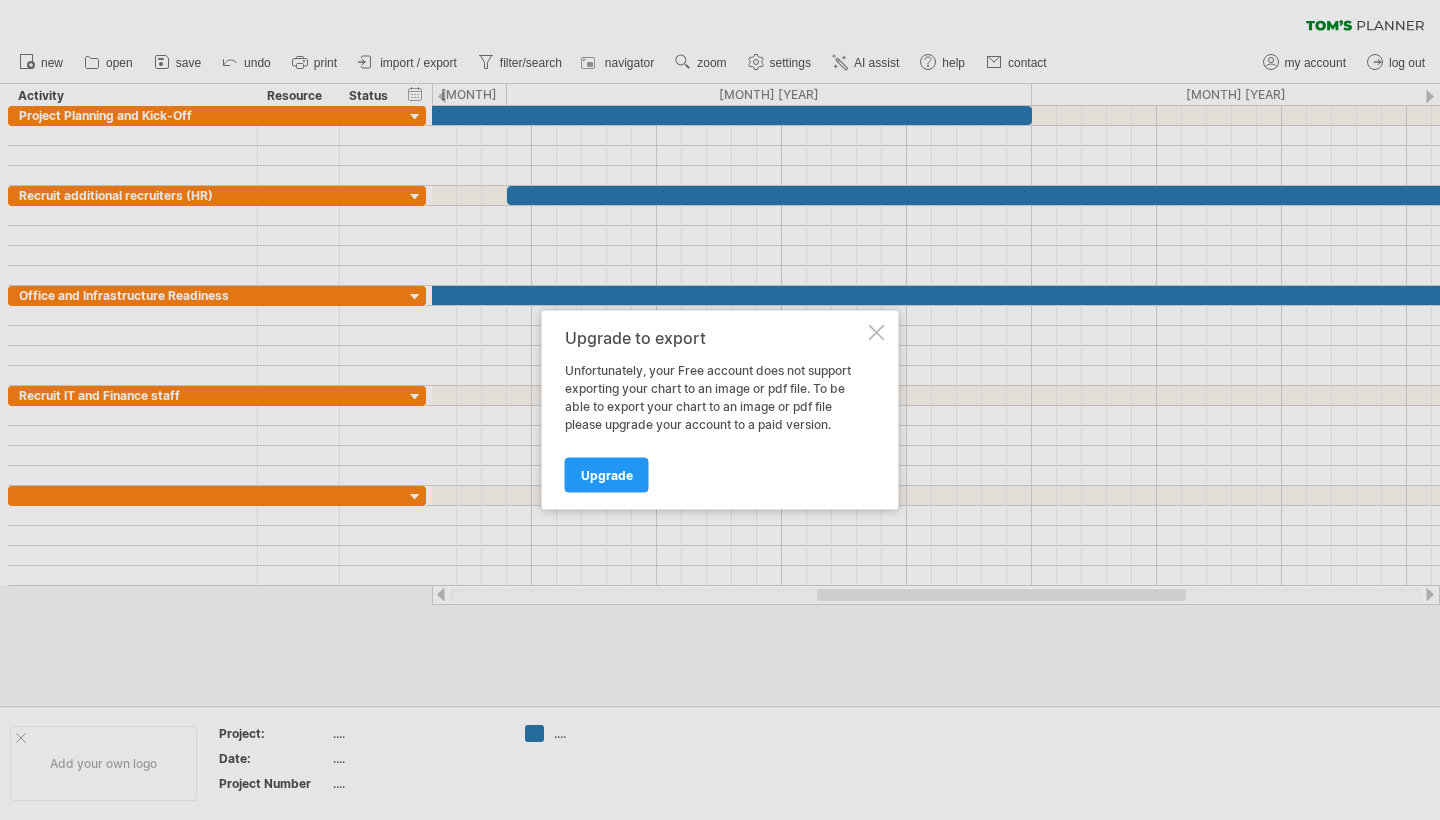 click at bounding box center (877, 333) 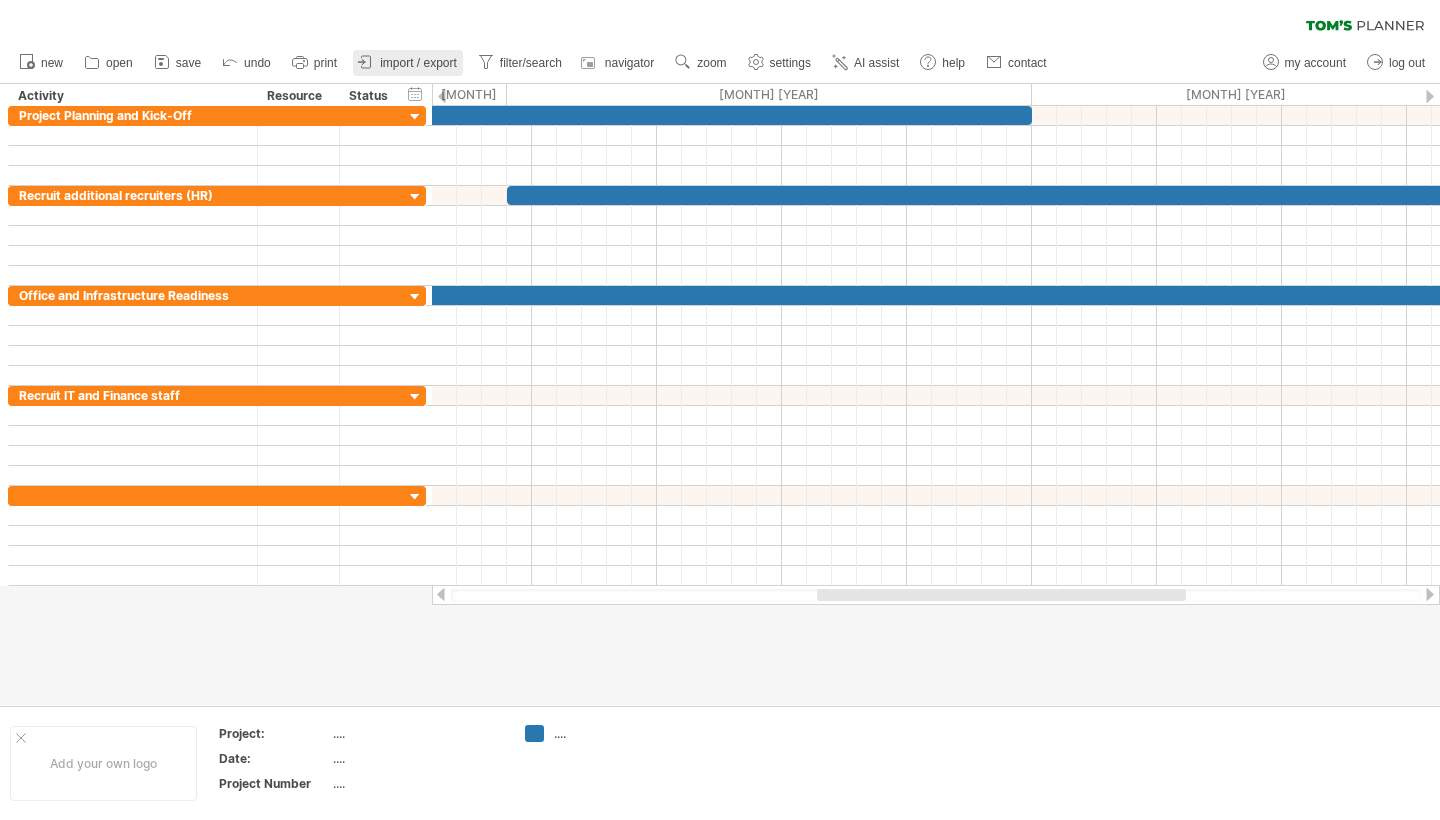 click on "import / export" at bounding box center [418, 63] 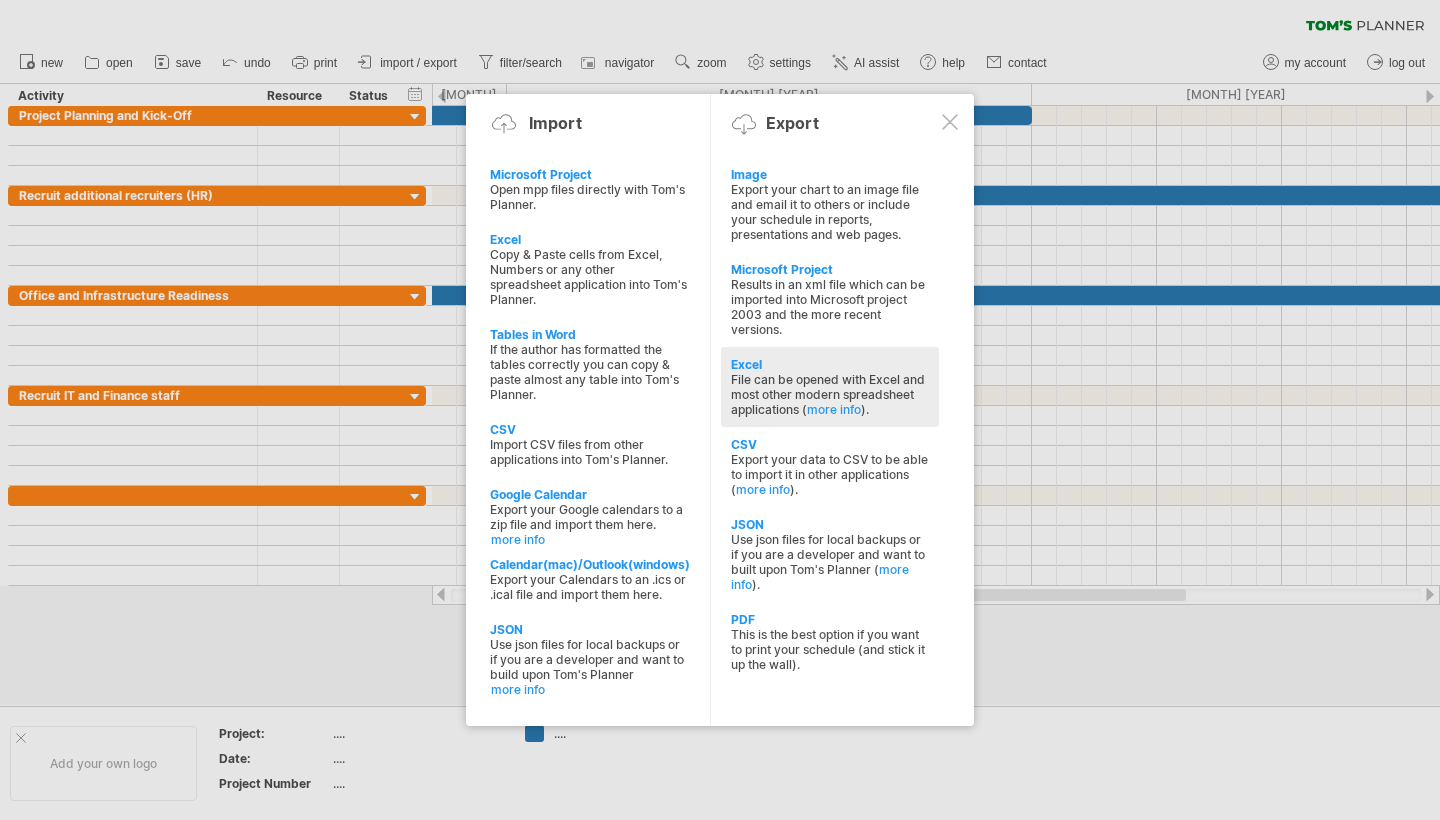 click on "File can be opened with Excel and most other modern spreadsheet applications
( more info )." at bounding box center [830, 212] 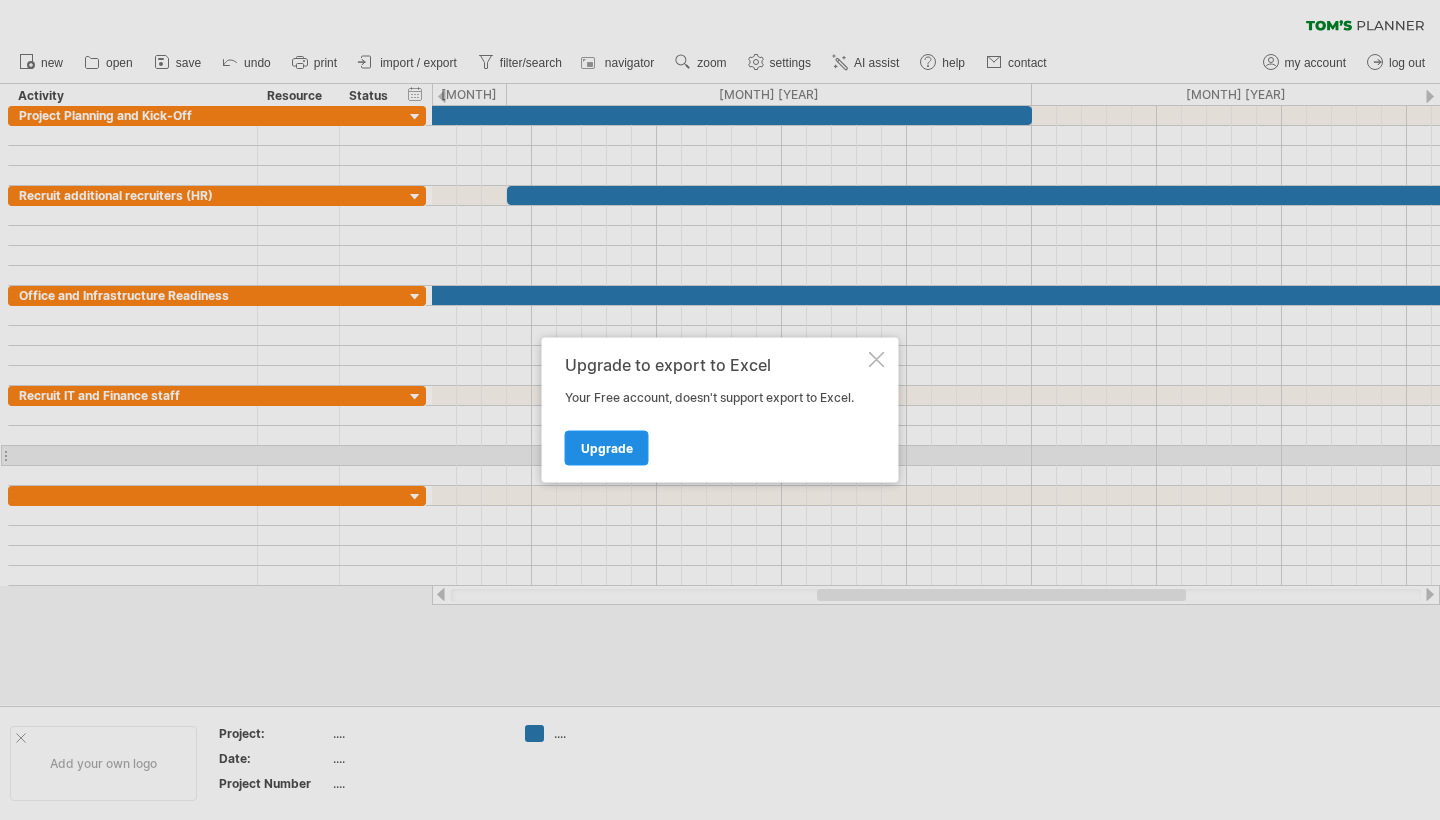 click on "Upgrade" at bounding box center [607, 448] 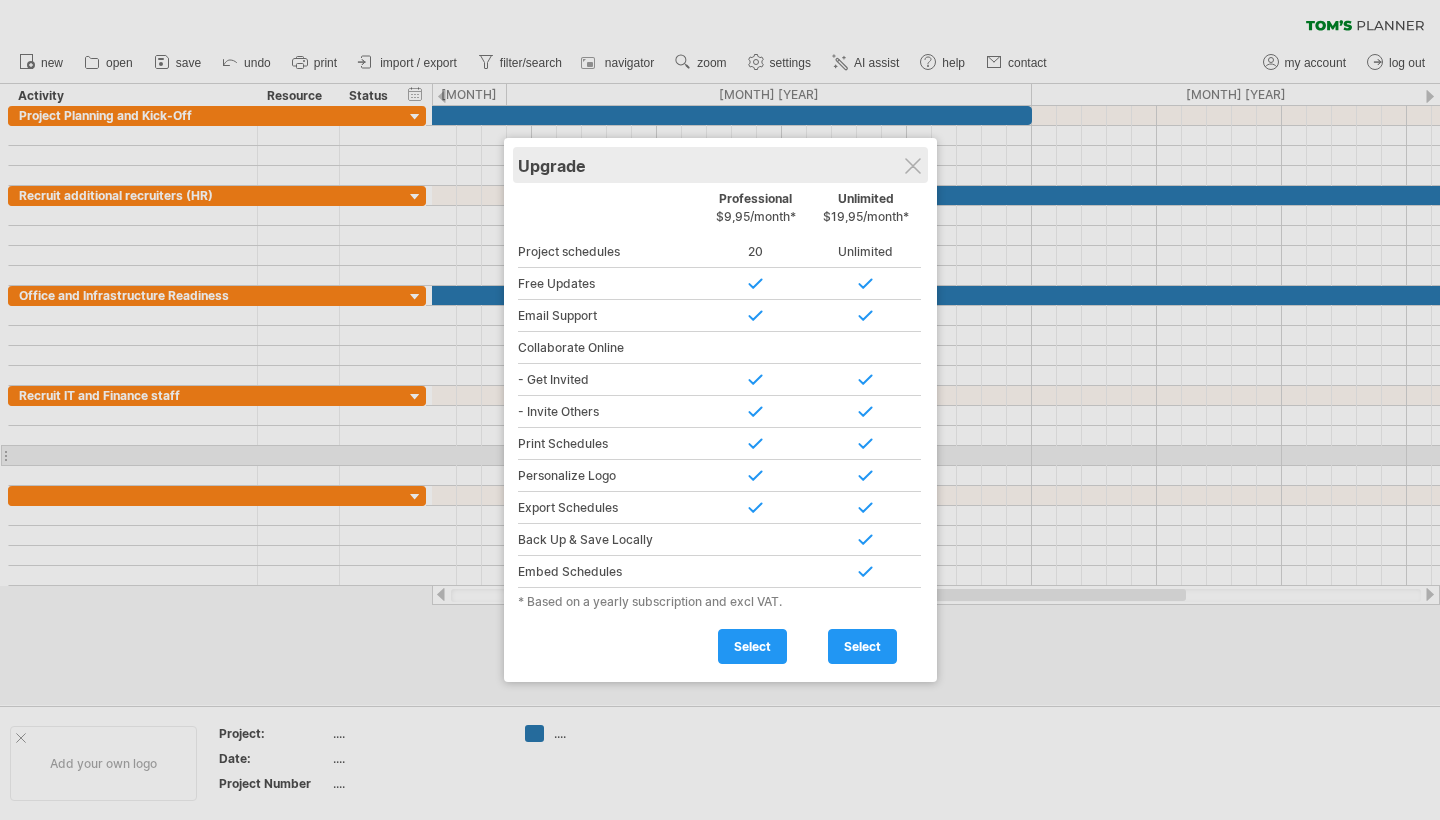 click on "Upgrade" at bounding box center (720, 165) 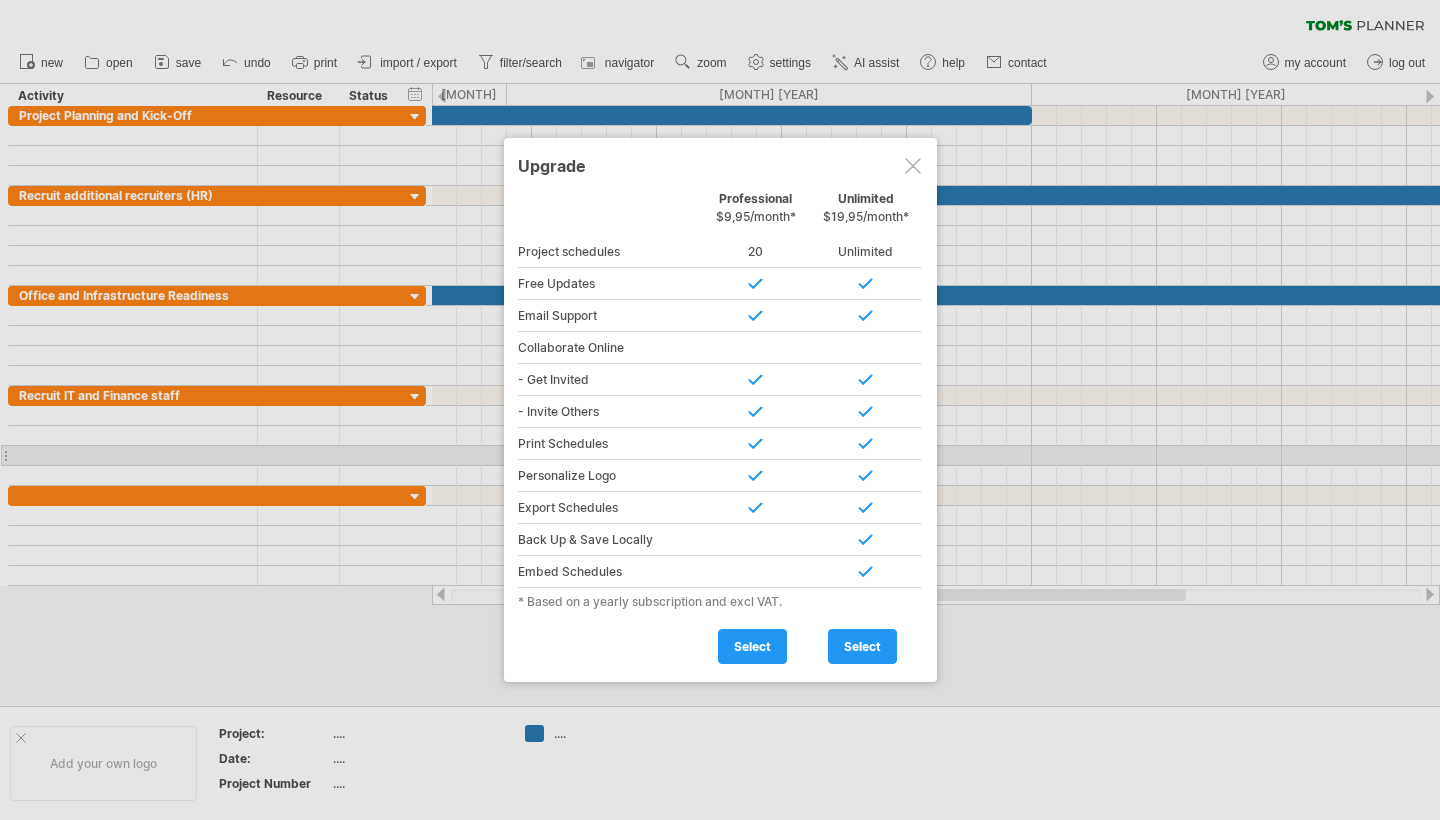 click at bounding box center [913, 166] 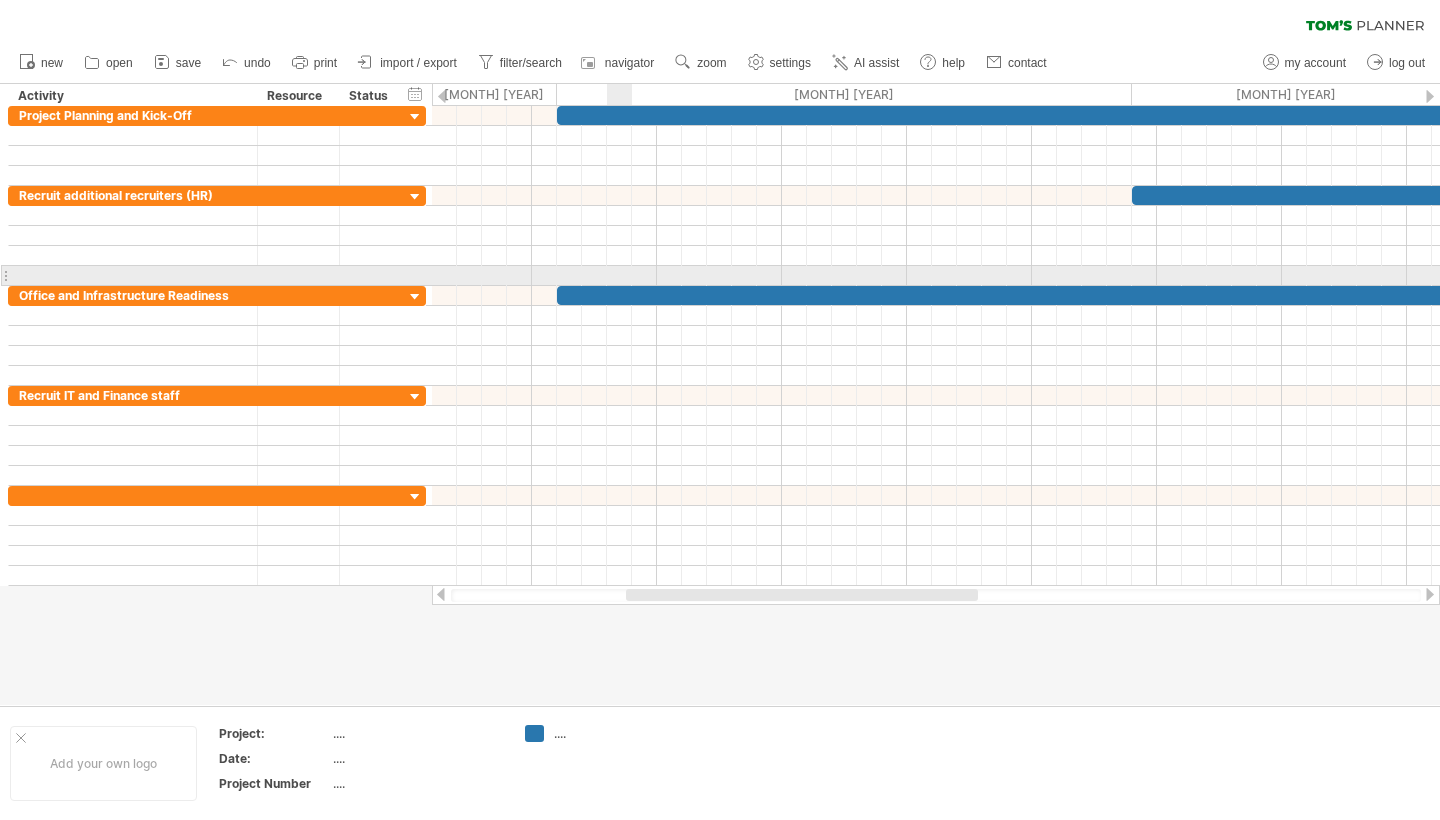 click at bounding box center (936, 276) 